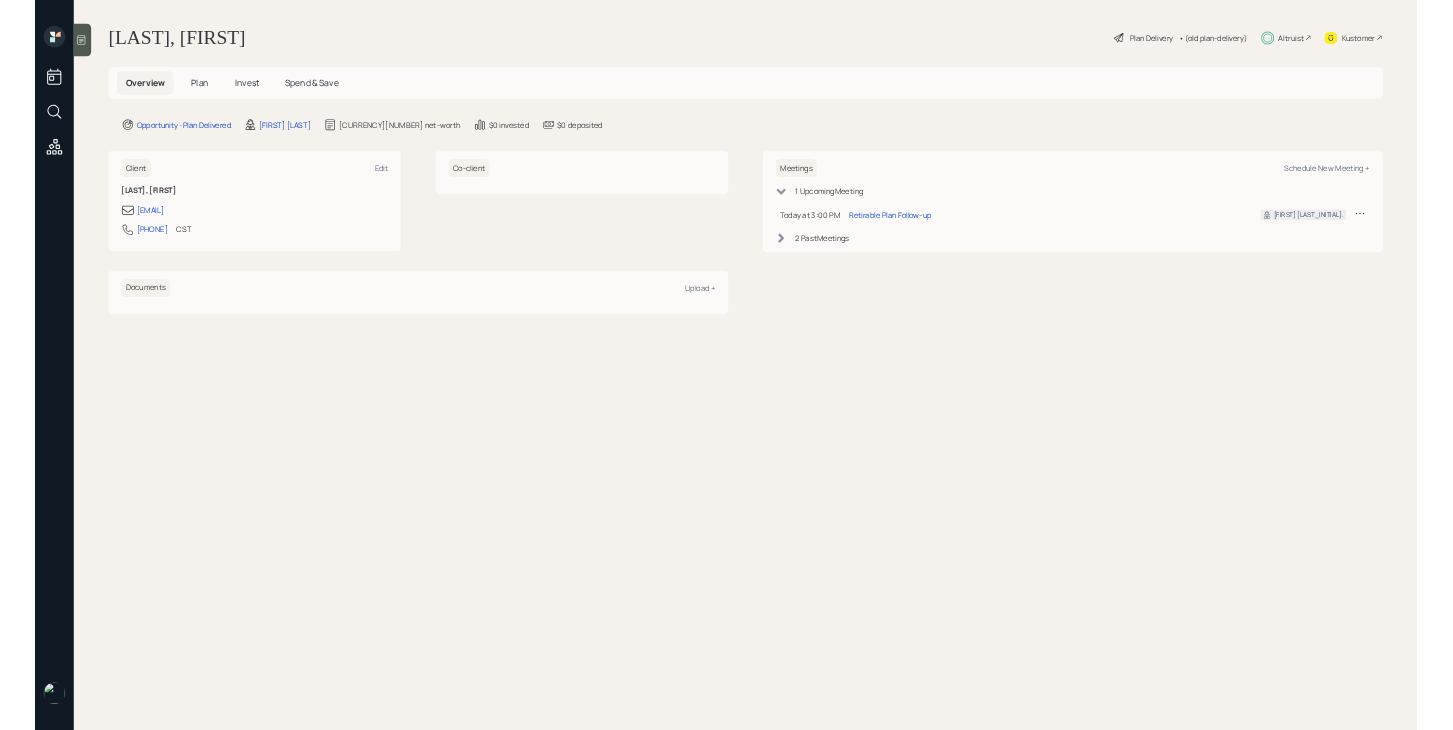 scroll, scrollTop: 0, scrollLeft: 0, axis: both 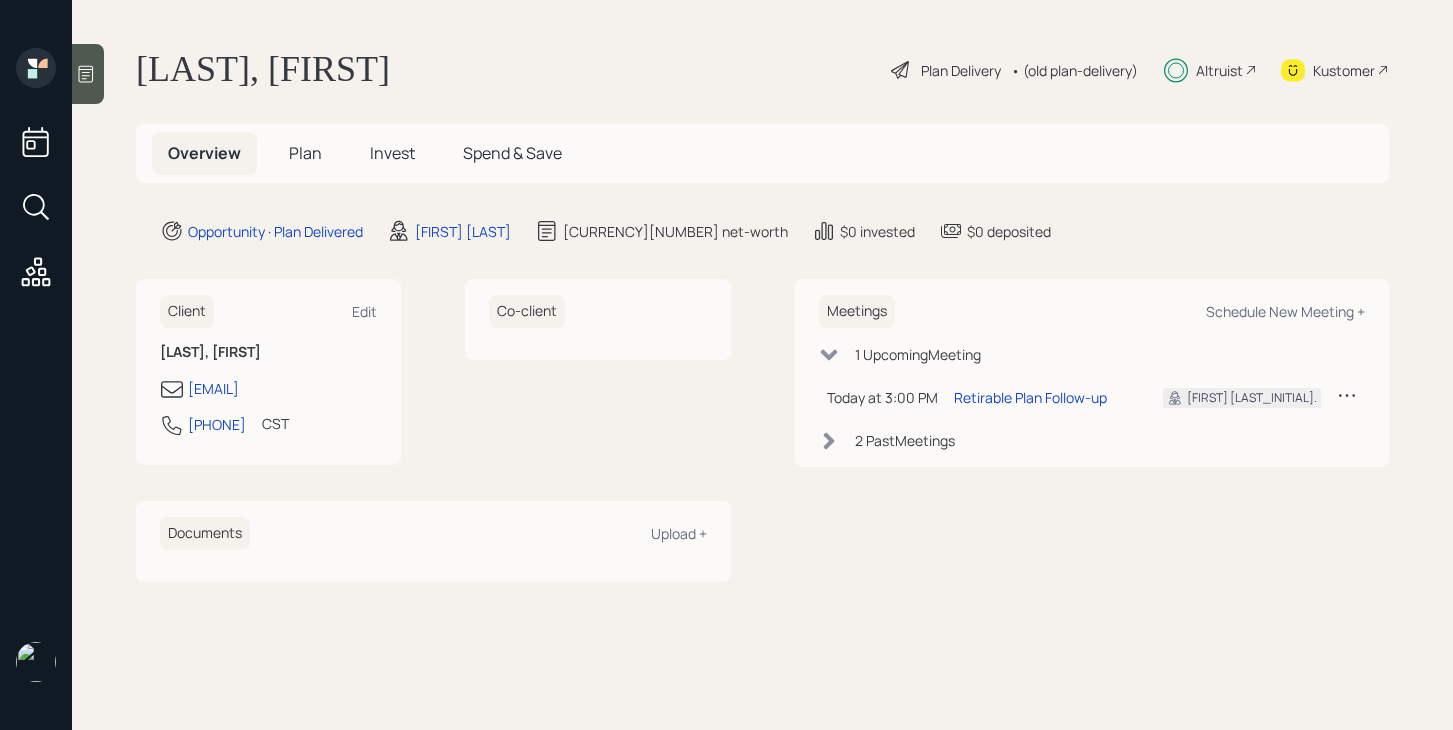 click on "Plan" at bounding box center (305, 153) 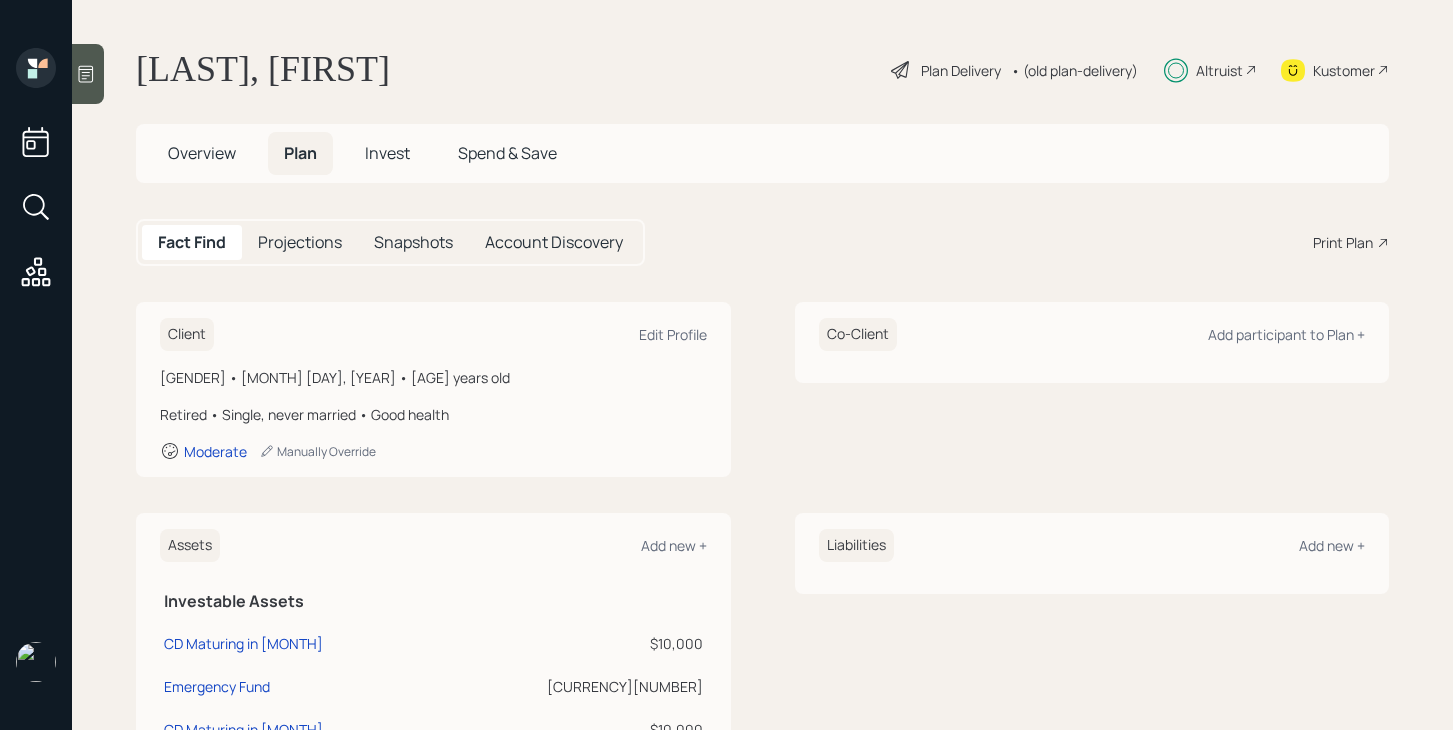 click on "Invest" at bounding box center [202, 153] 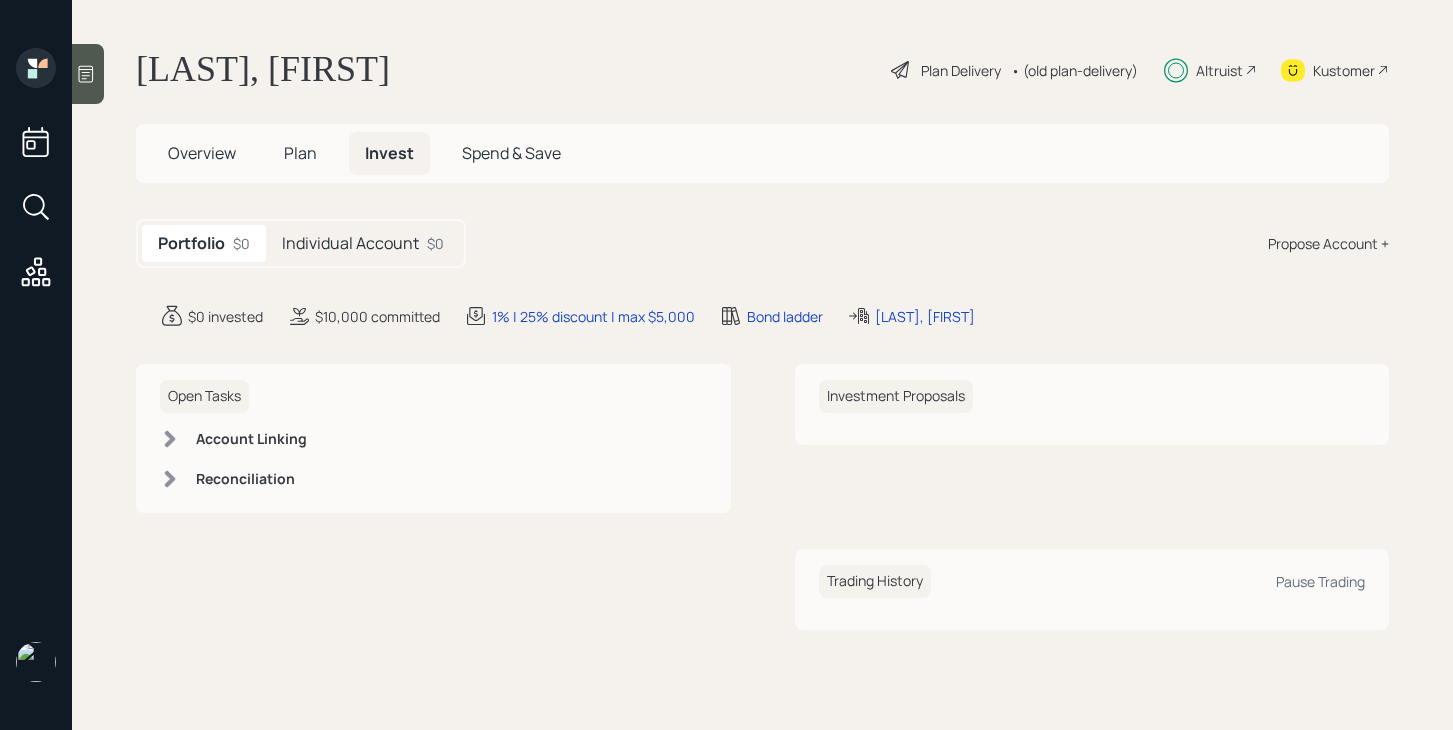 click on "Spend & Save" at bounding box center (202, 153) 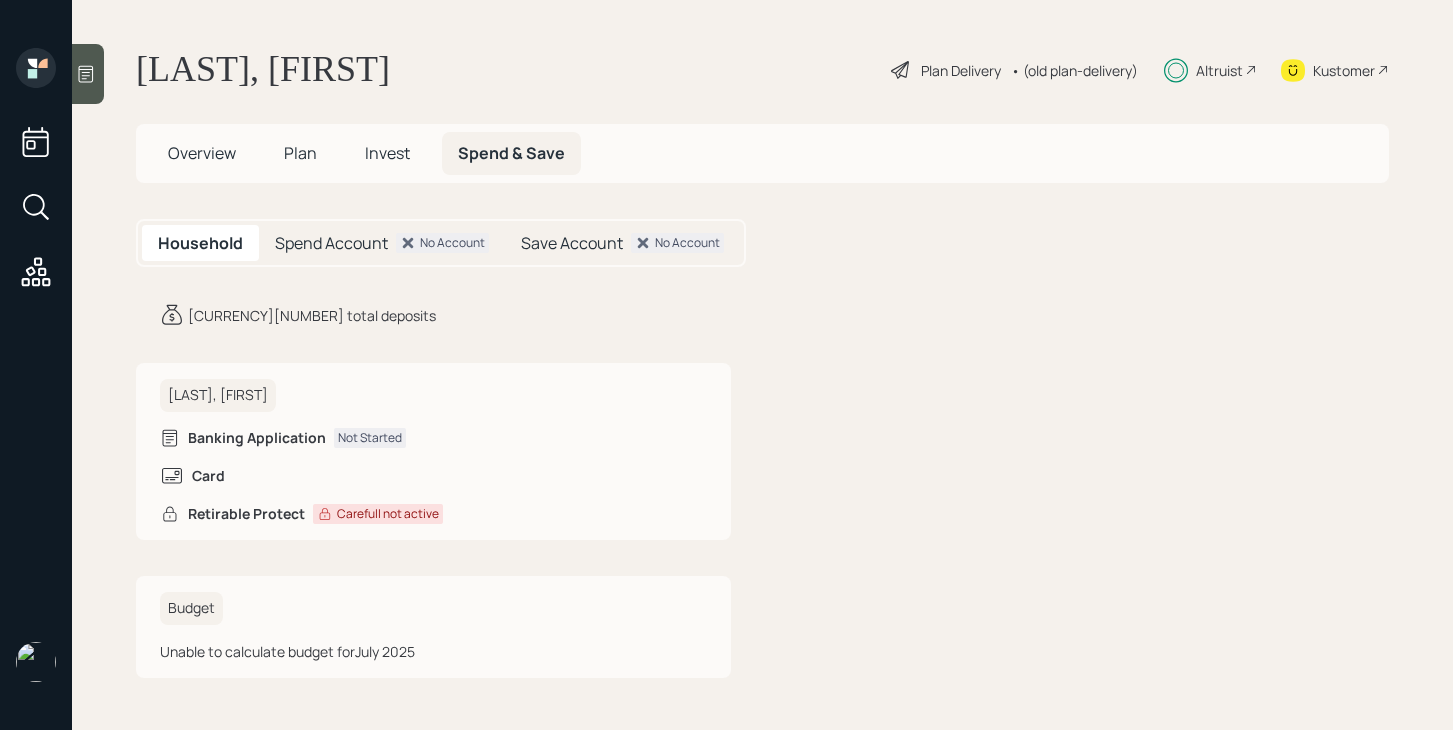 click on "Invest" at bounding box center [202, 153] 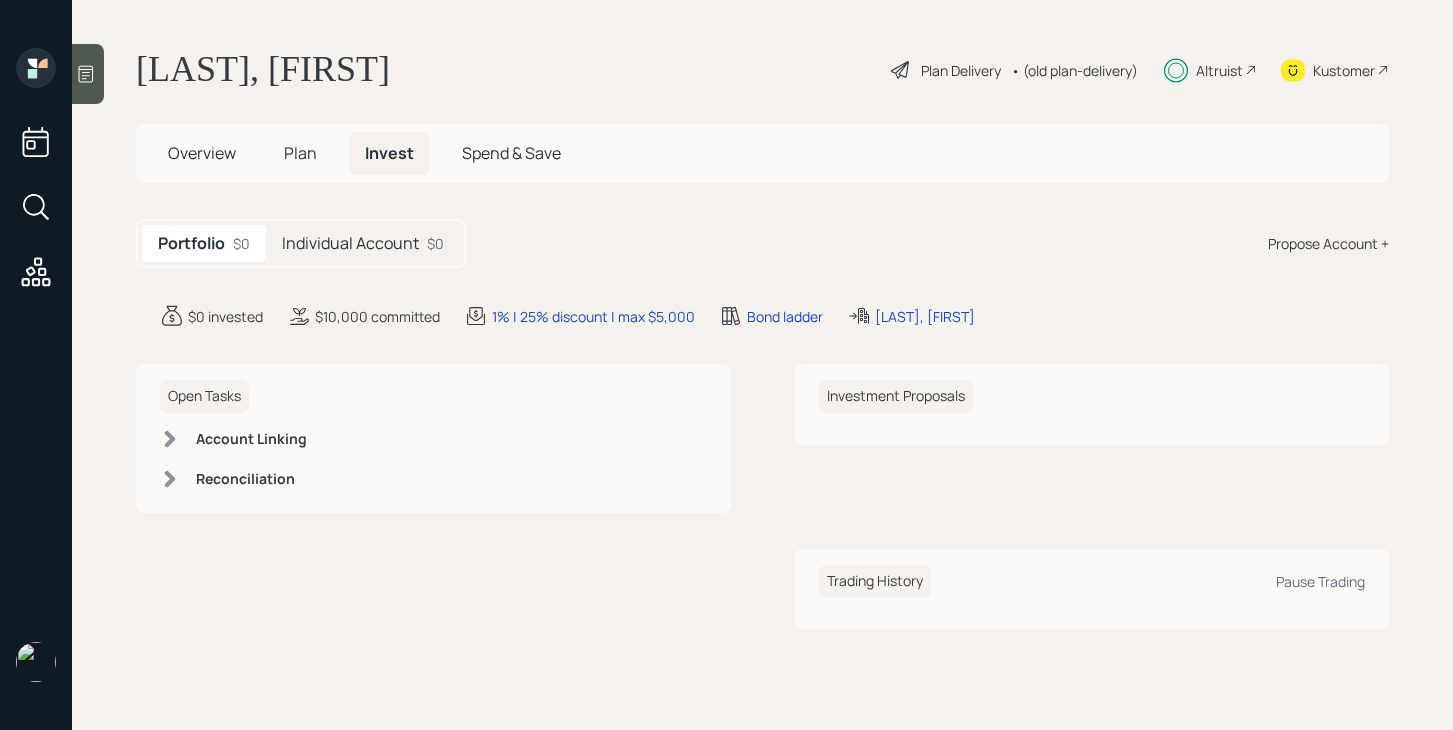 click on "Individual Account [CURRENCY][NUMBER]" at bounding box center (363, 243) 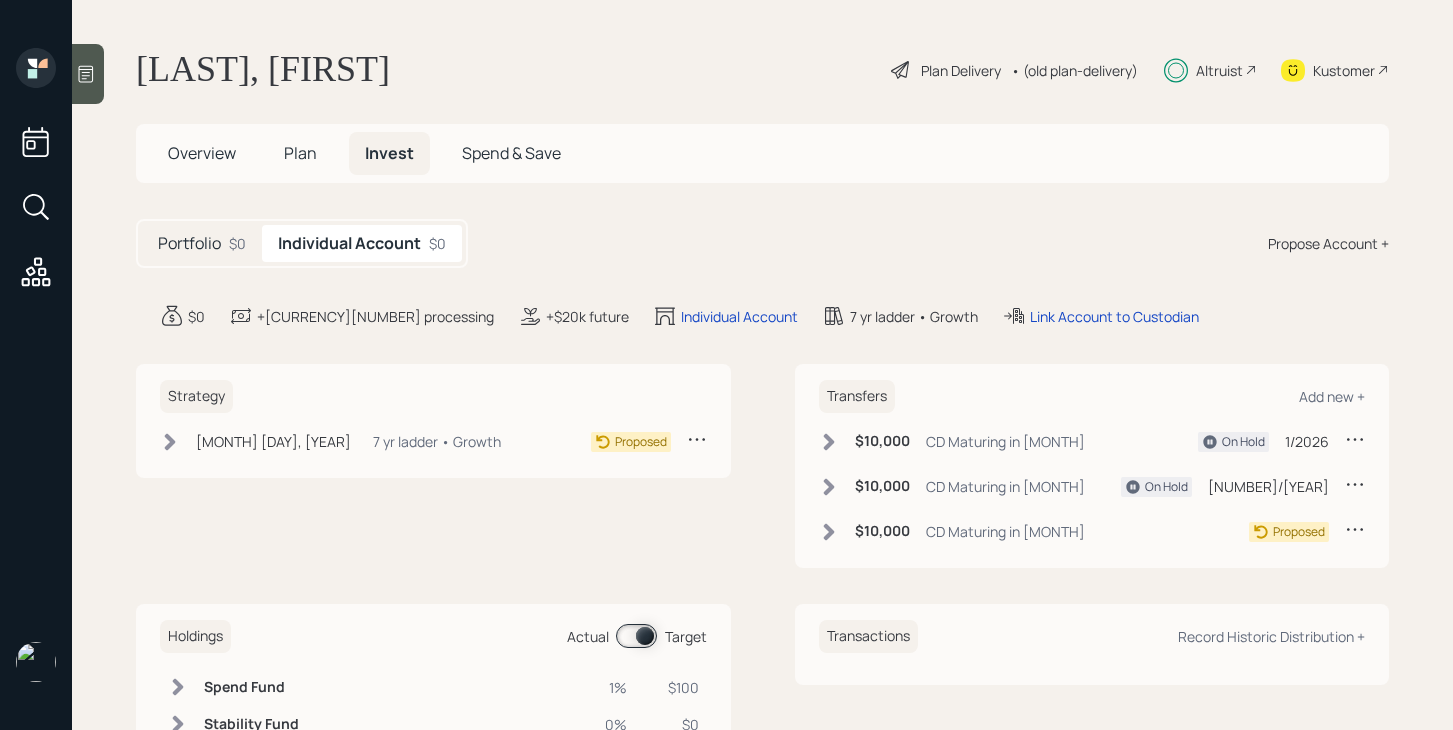 click at bounding box center [170, 442] 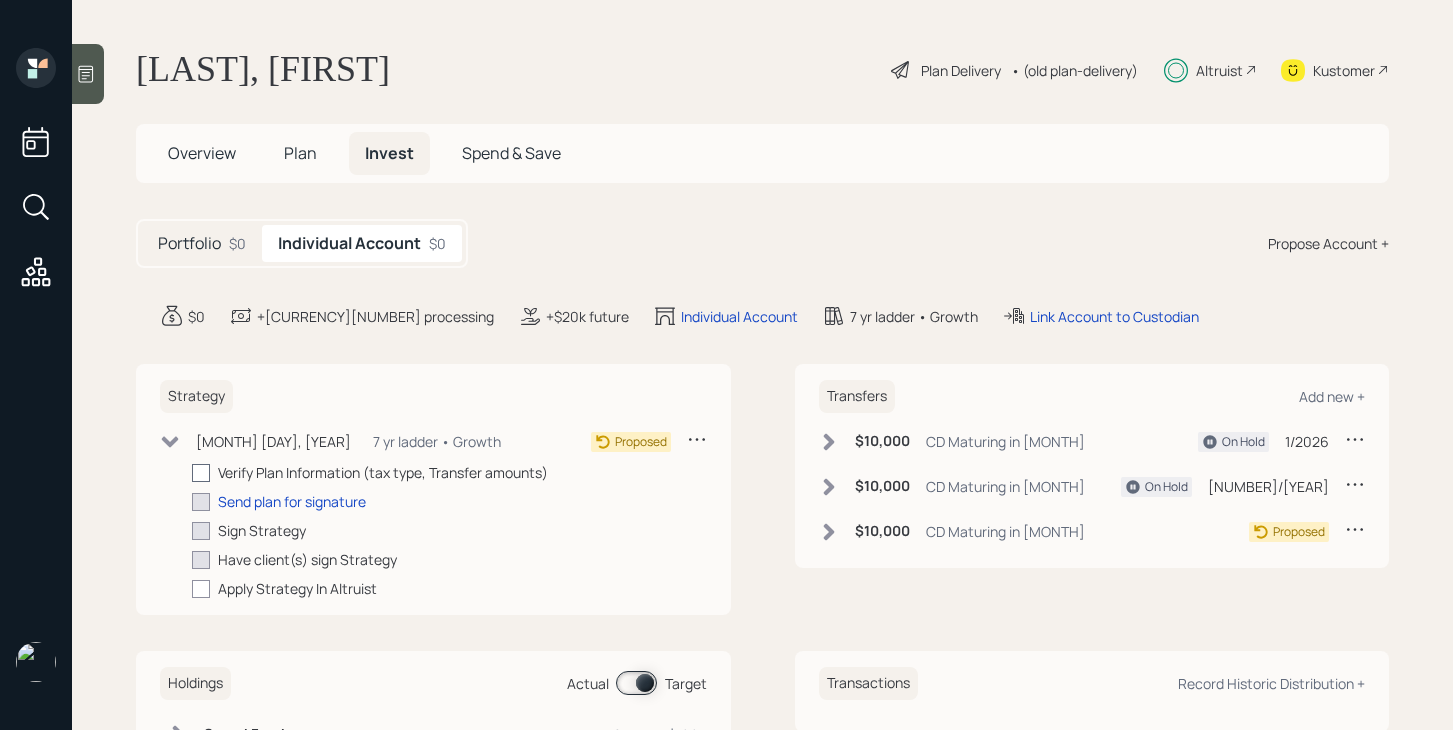 click at bounding box center (201, 473) 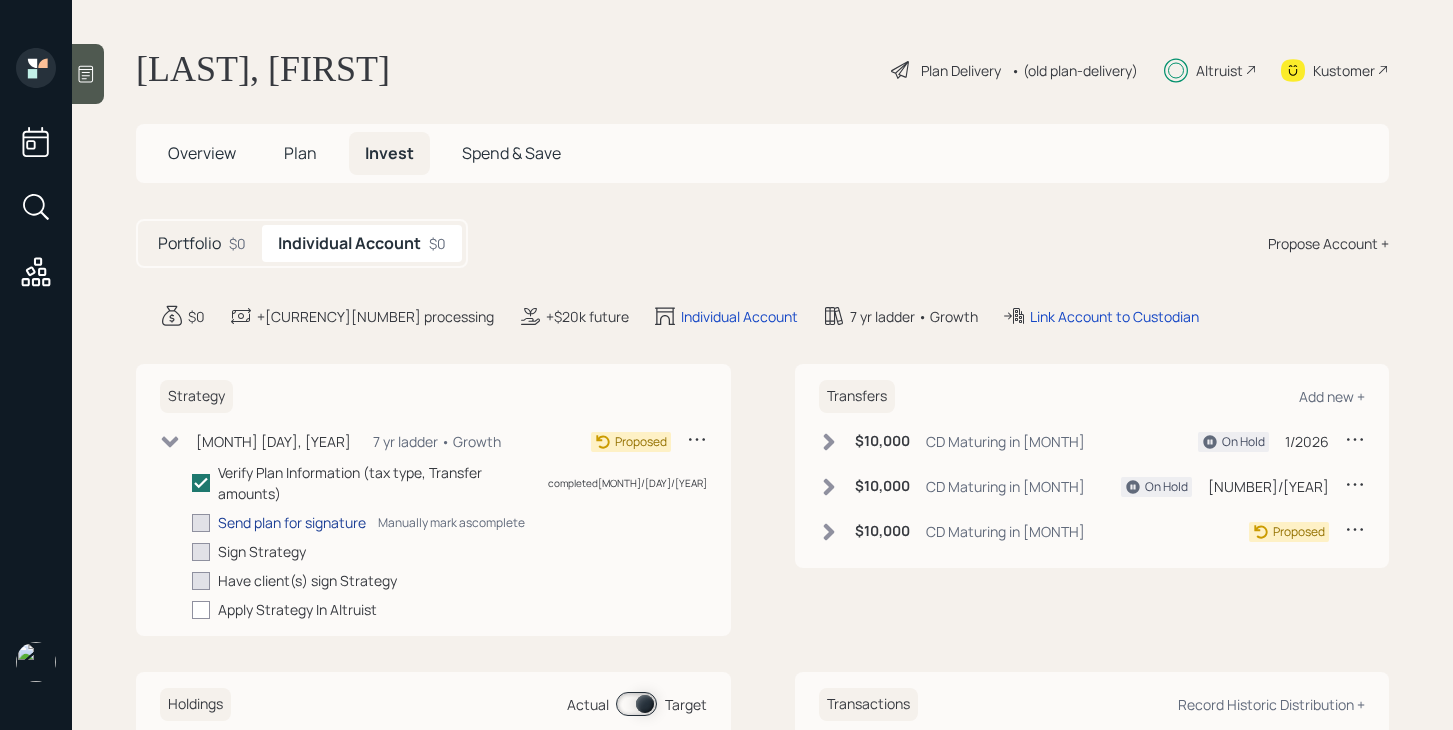 click on "Send plan for signature" at bounding box center (292, 522) 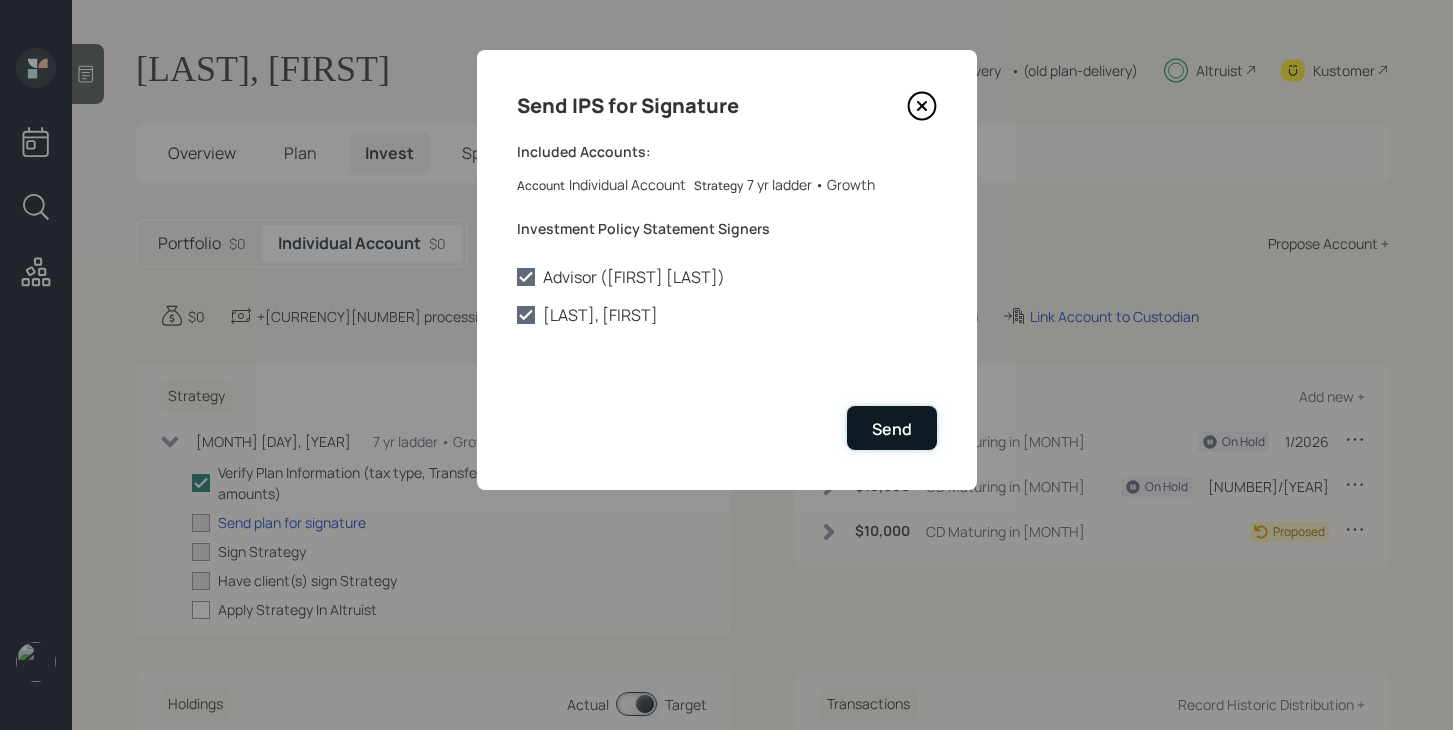 click on "Send" at bounding box center (892, 429) 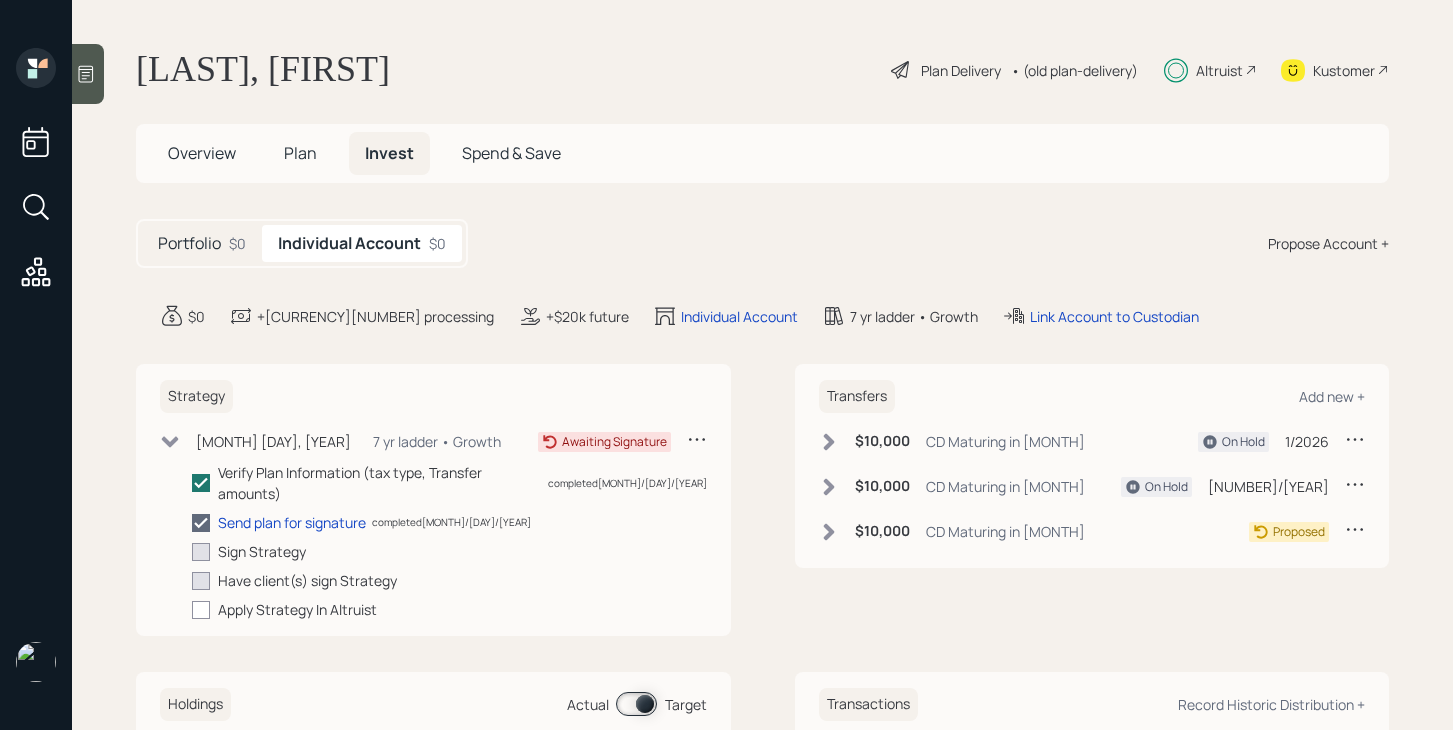 click at bounding box center (829, 442) 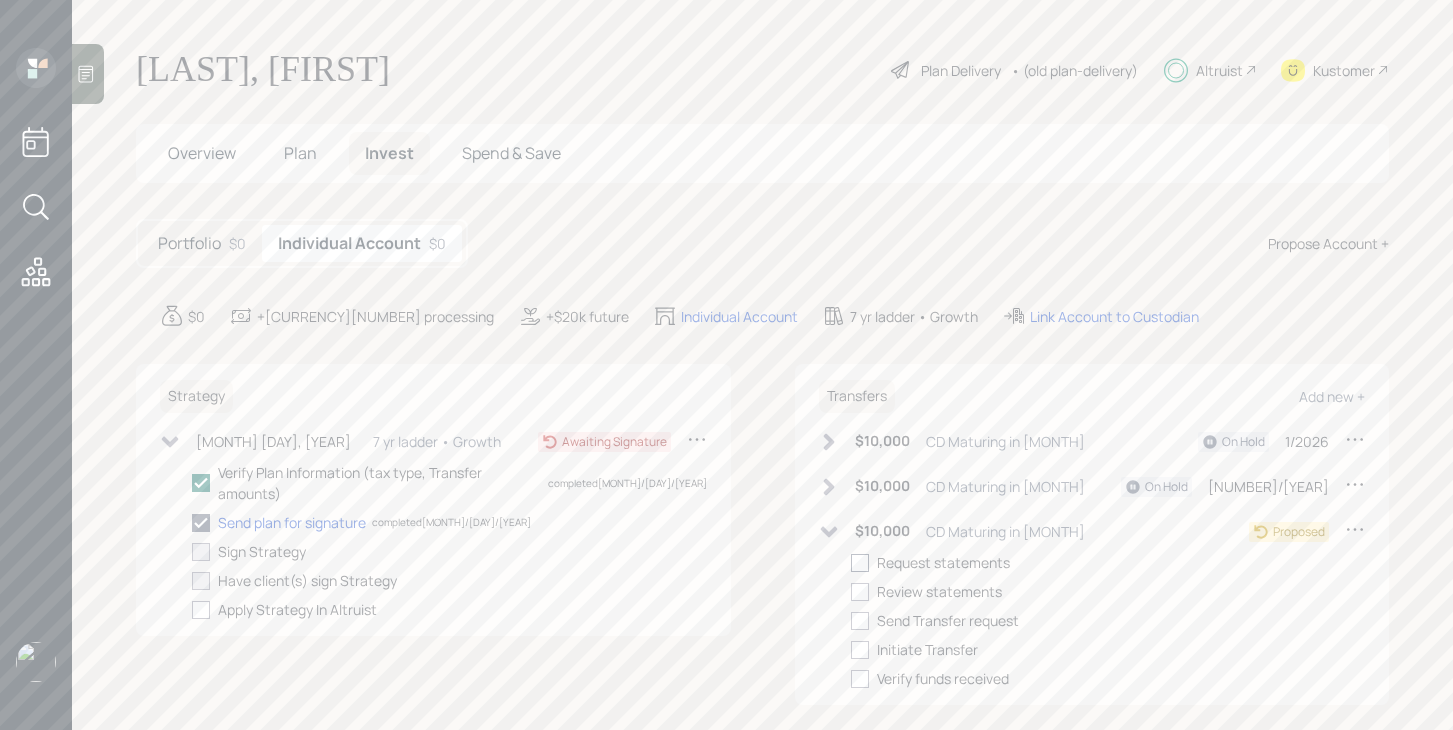 click at bounding box center [860, 563] 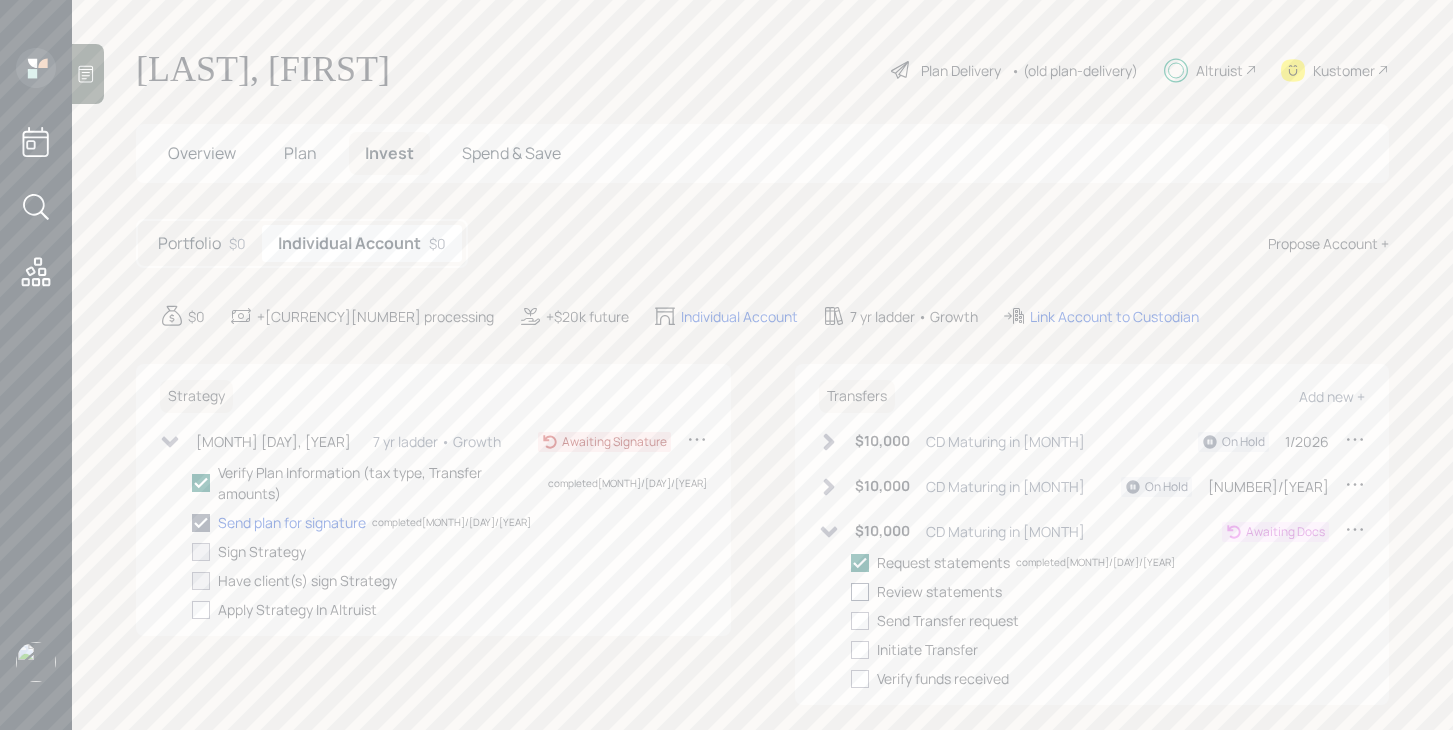 click at bounding box center [860, 592] 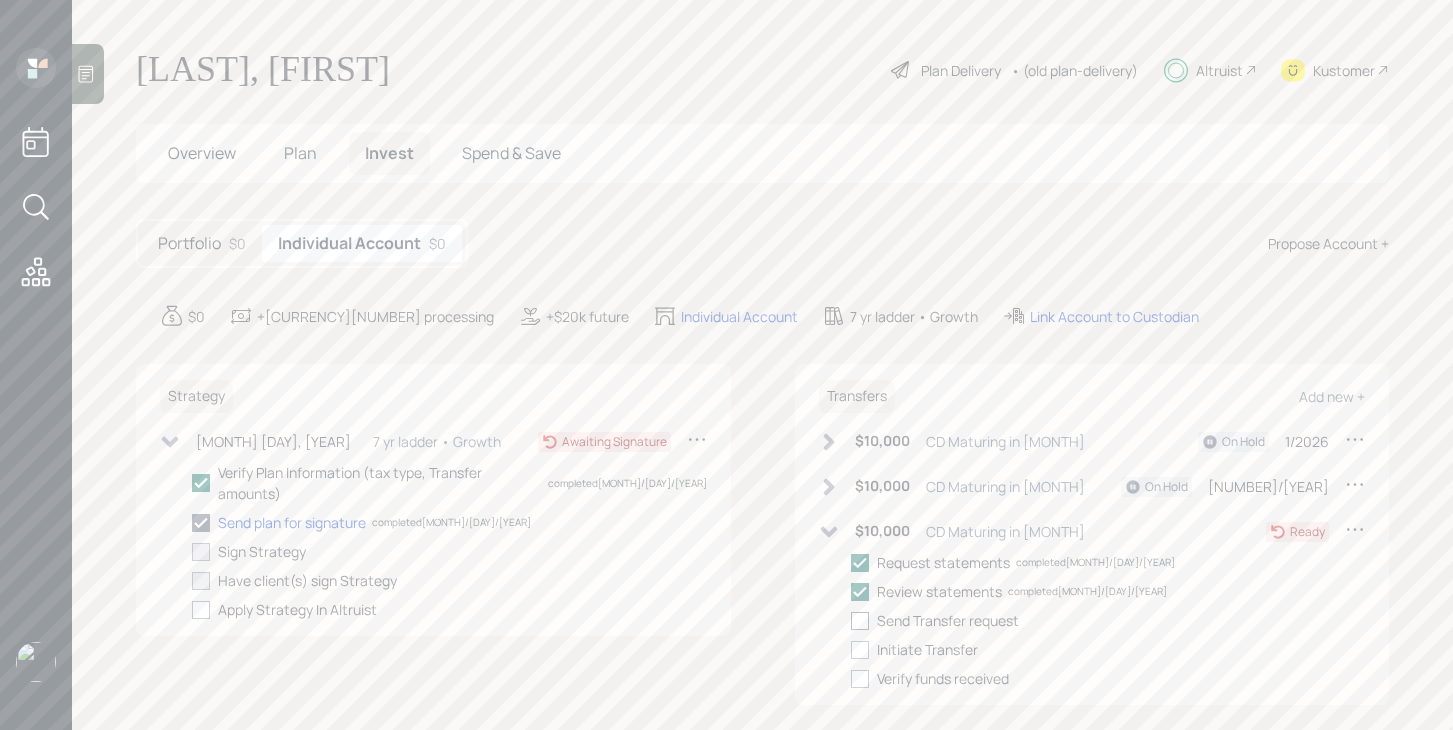 click at bounding box center (860, 621) 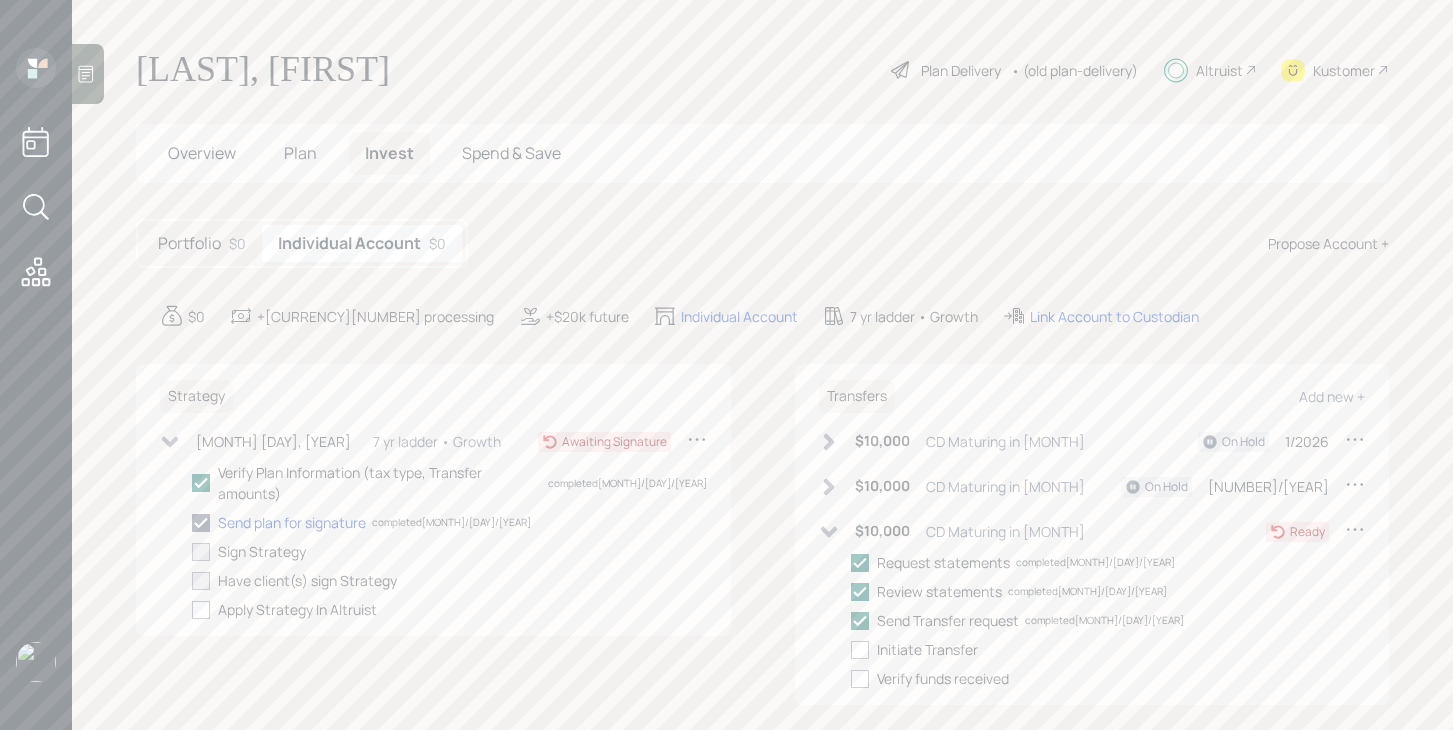 click at bounding box center [170, 442] 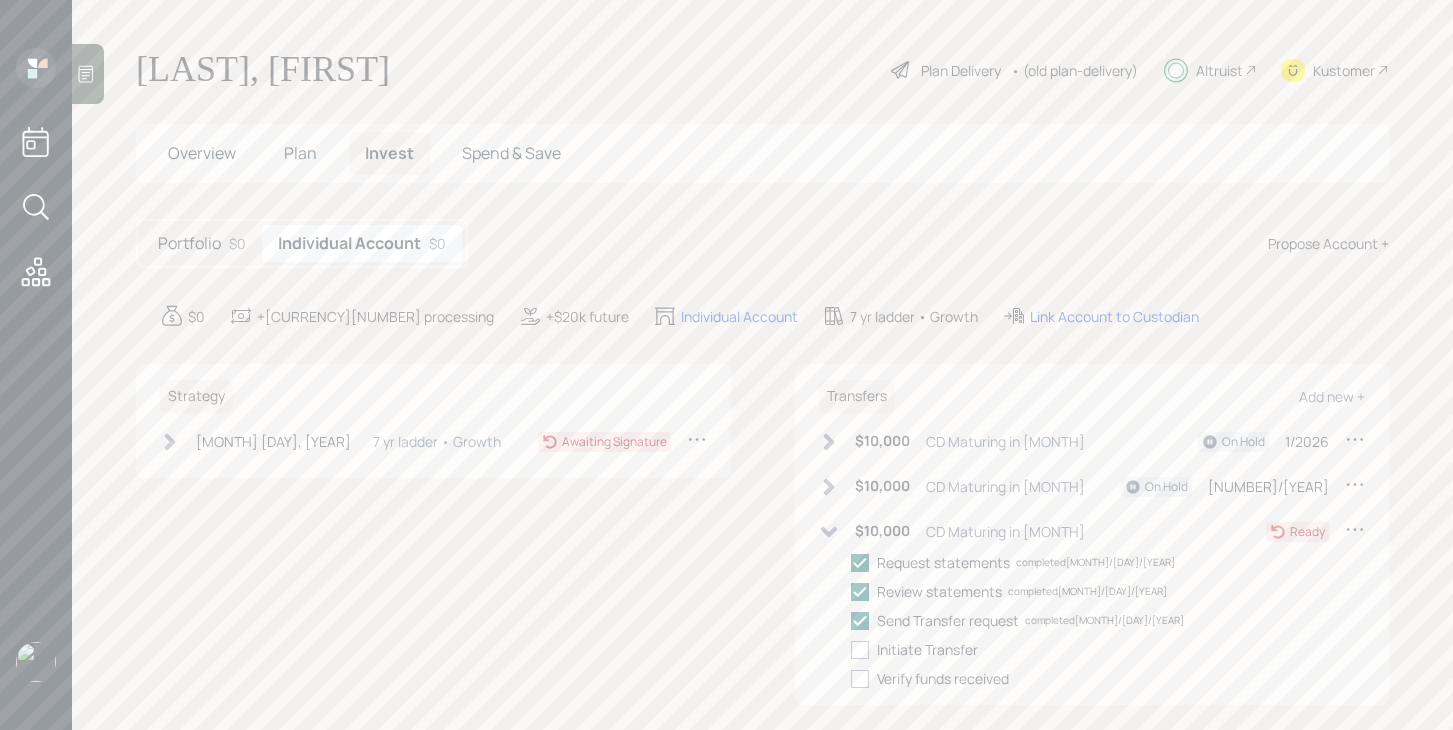 click at bounding box center [829, 532] 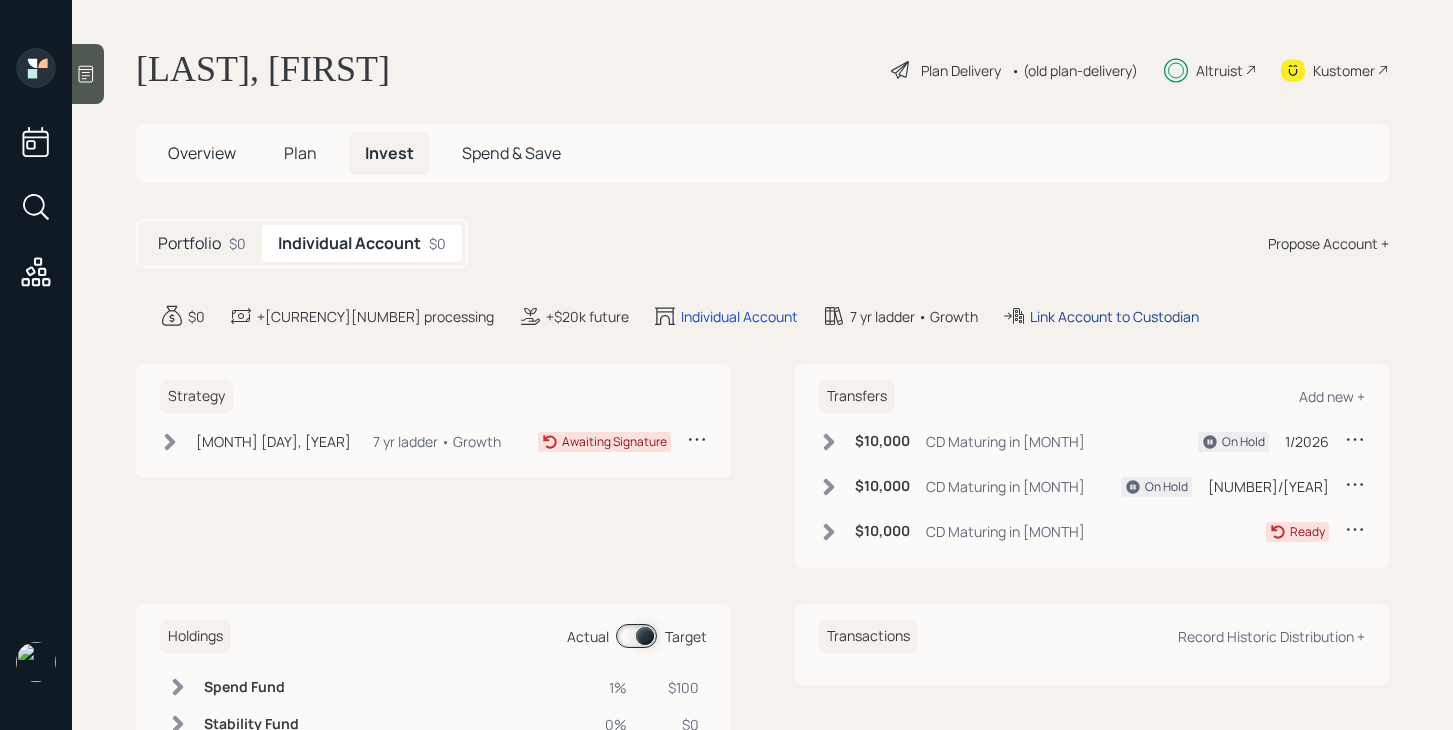click on "Link Account to Custodian" at bounding box center [739, 316] 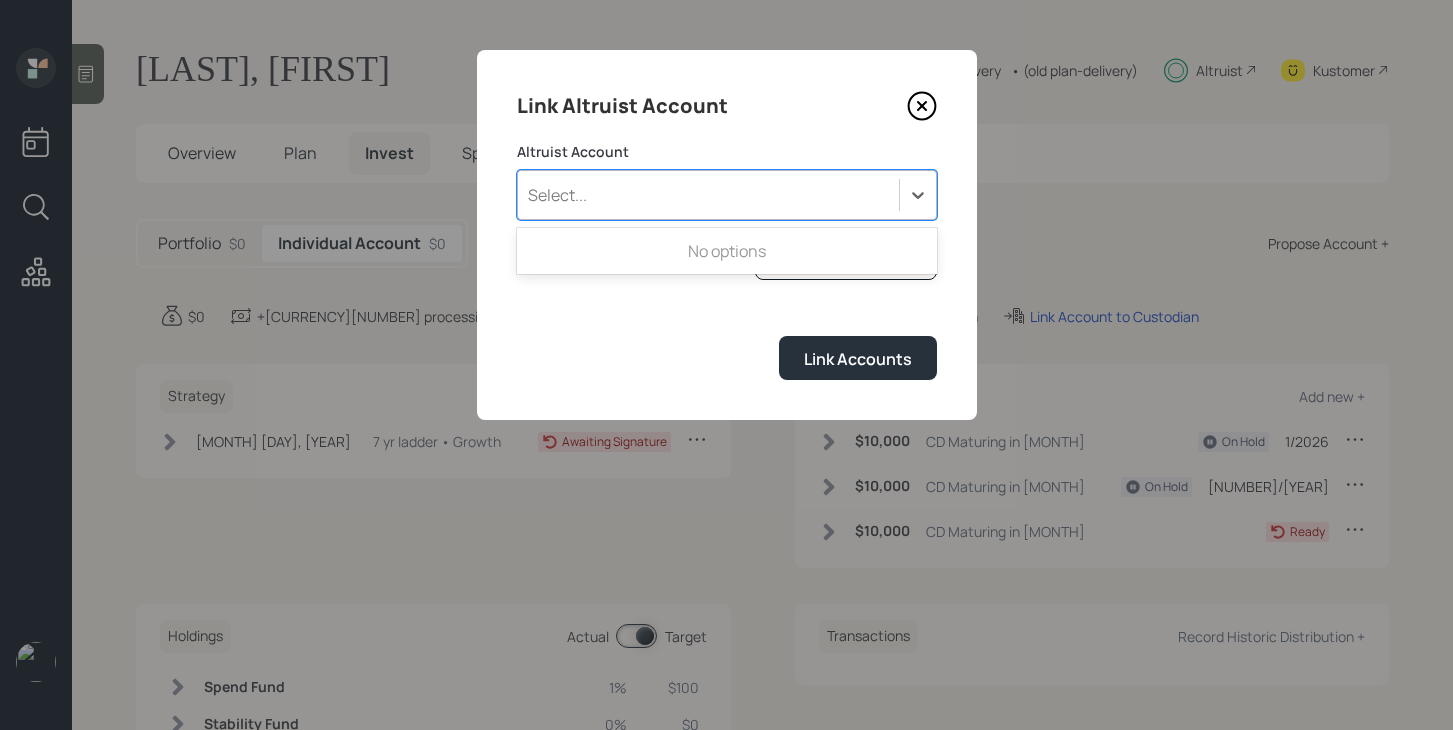 click on "Select..." at bounding box center (708, 195) 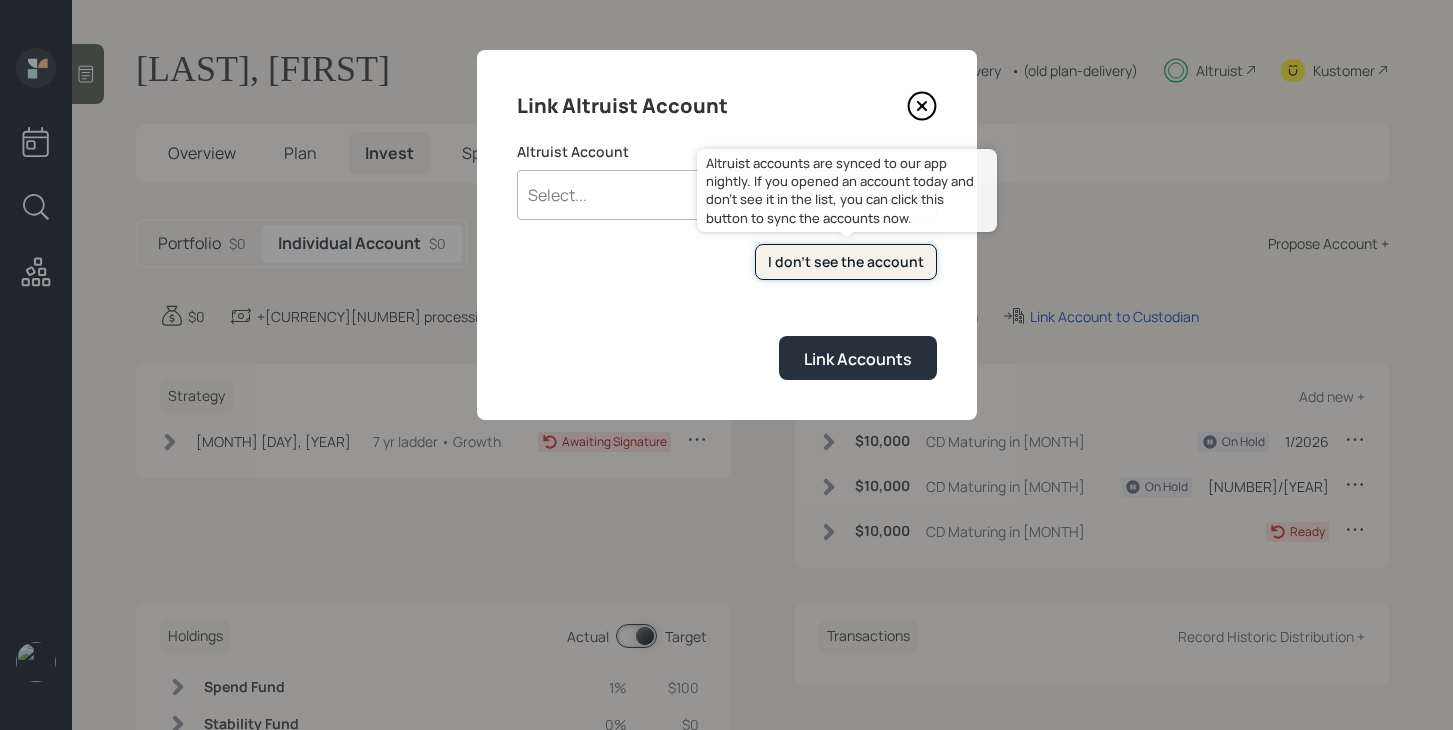 click on "I don't see the account" at bounding box center [846, 262] 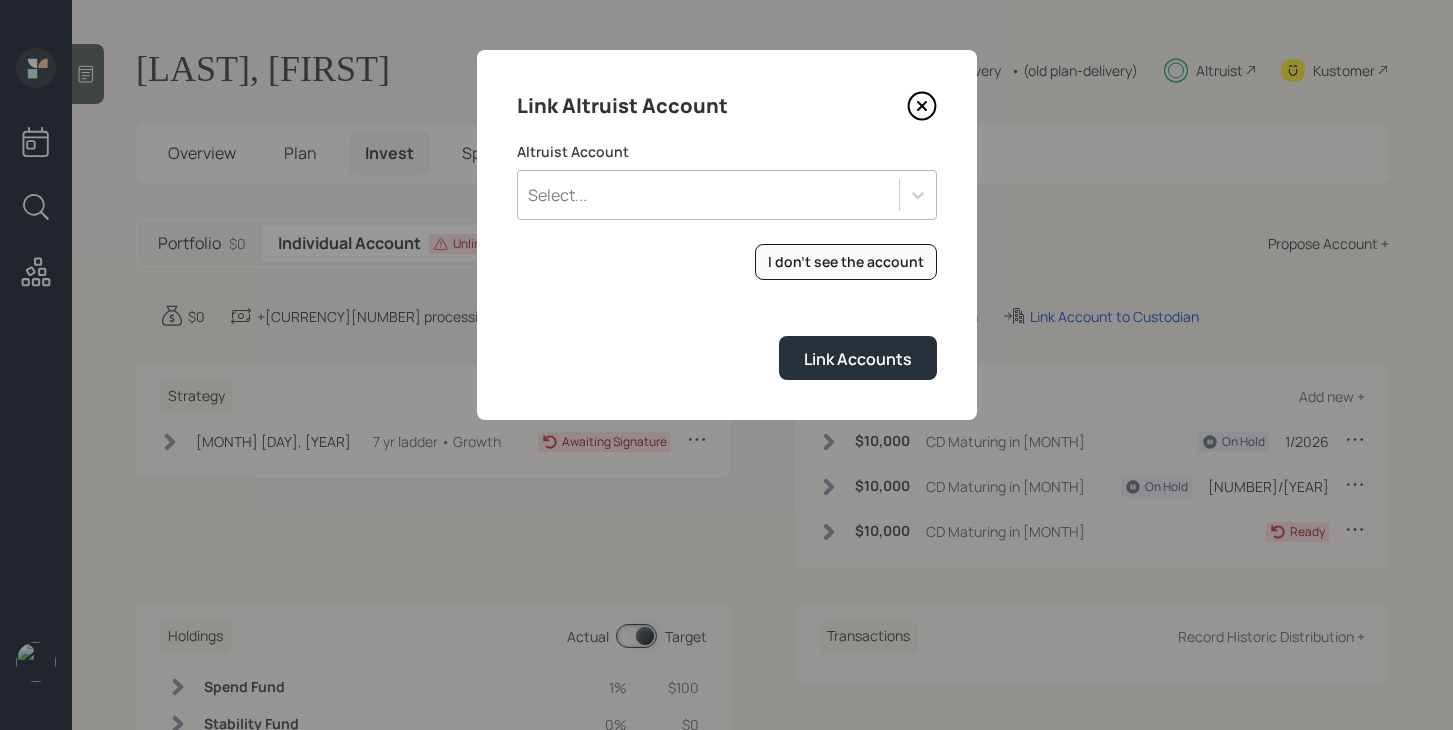 click on "Select..." at bounding box center [708, 195] 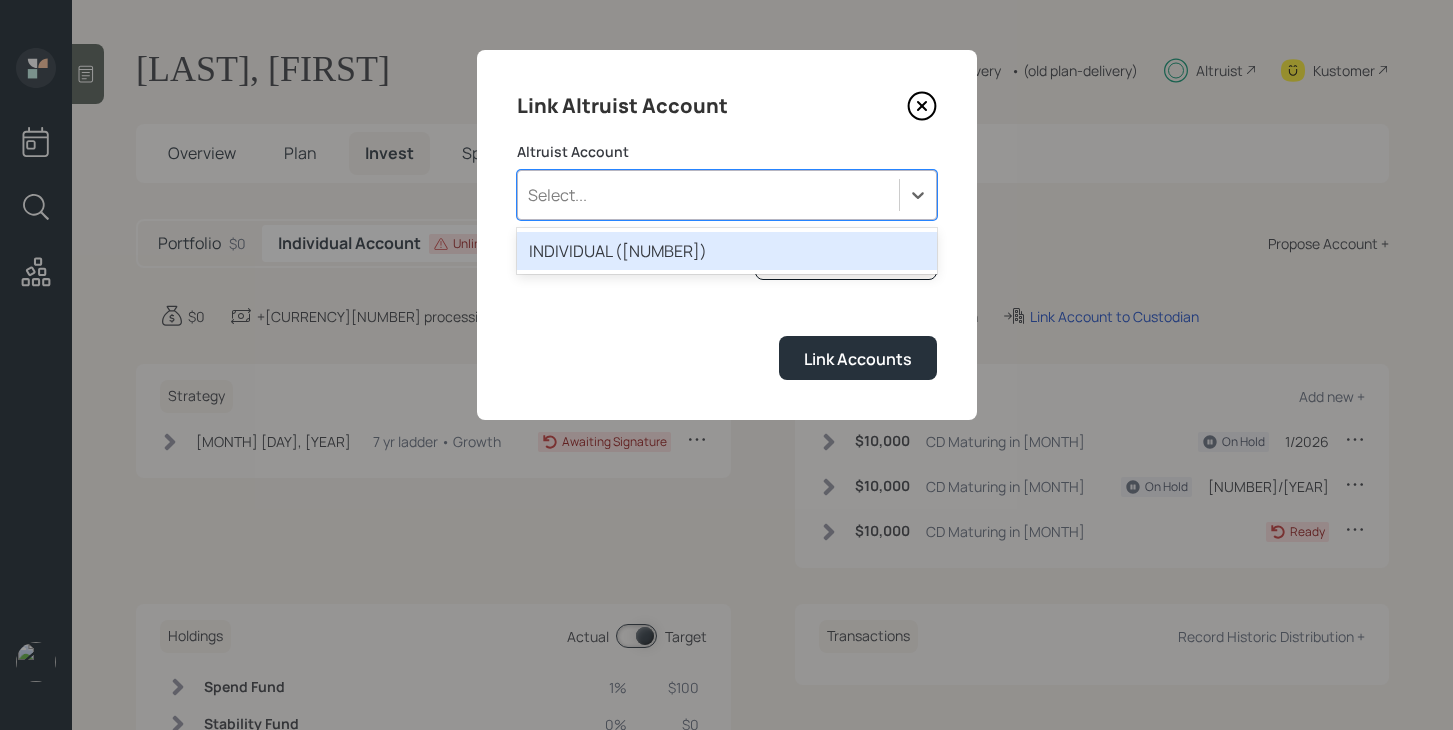 click on "INDIVIDUAL ([NUMBER])" at bounding box center [727, 251] 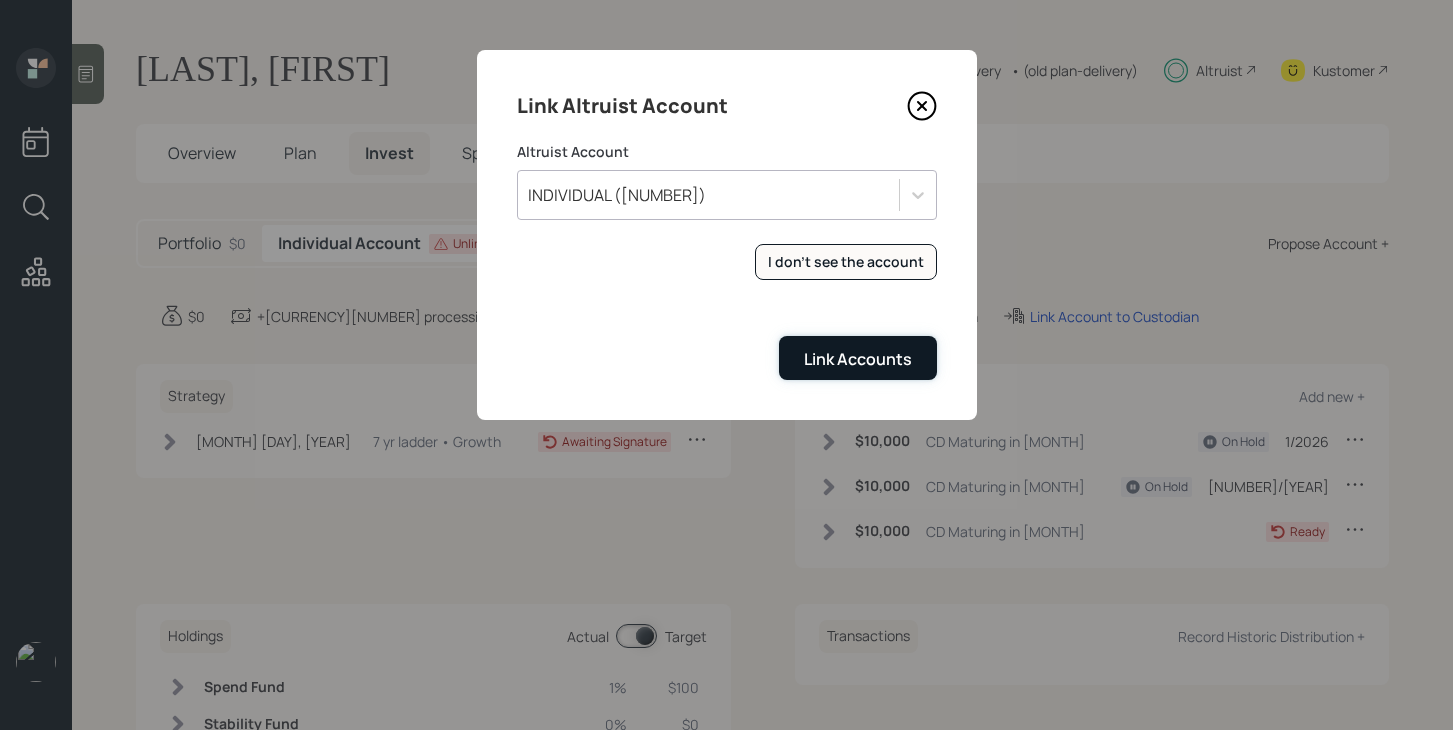 click on "Link Accounts" at bounding box center [858, 357] 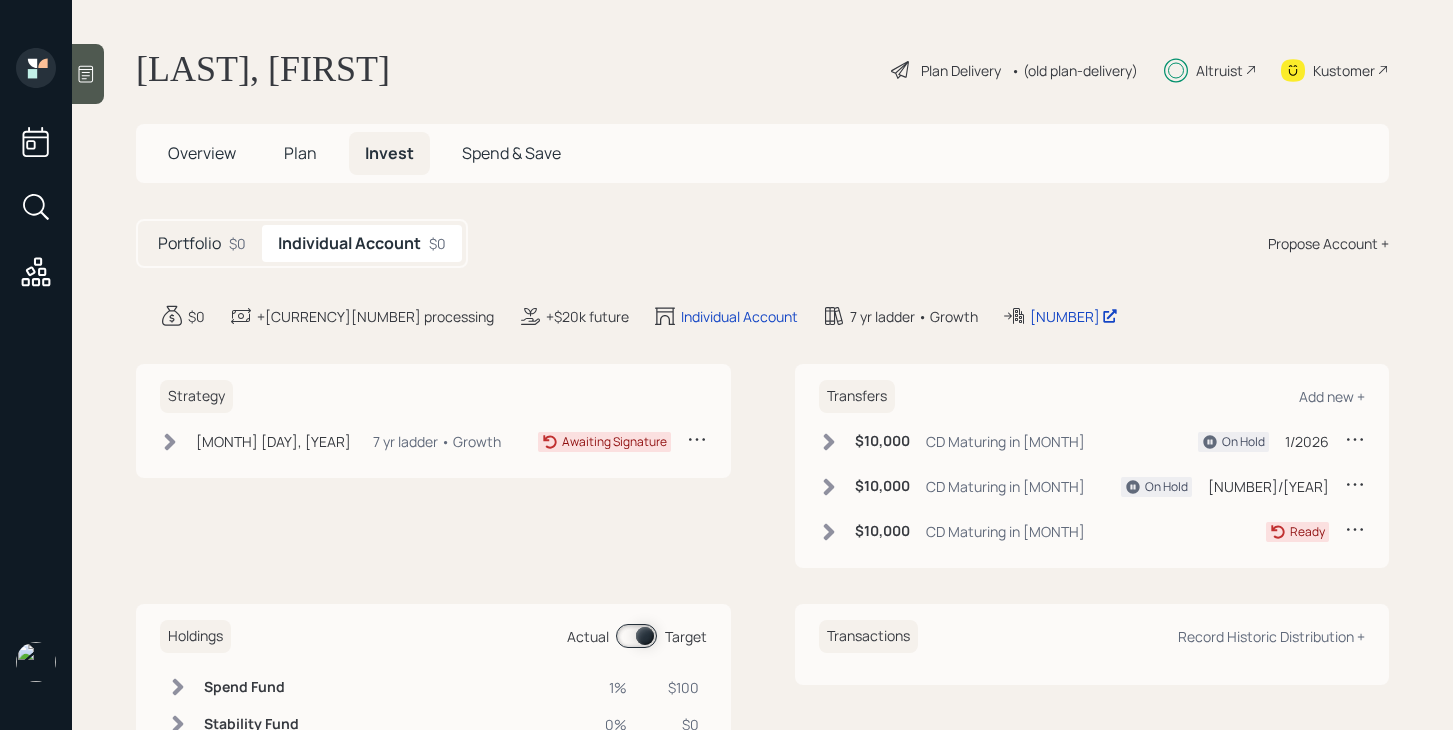 click at bounding box center [1355, 439] 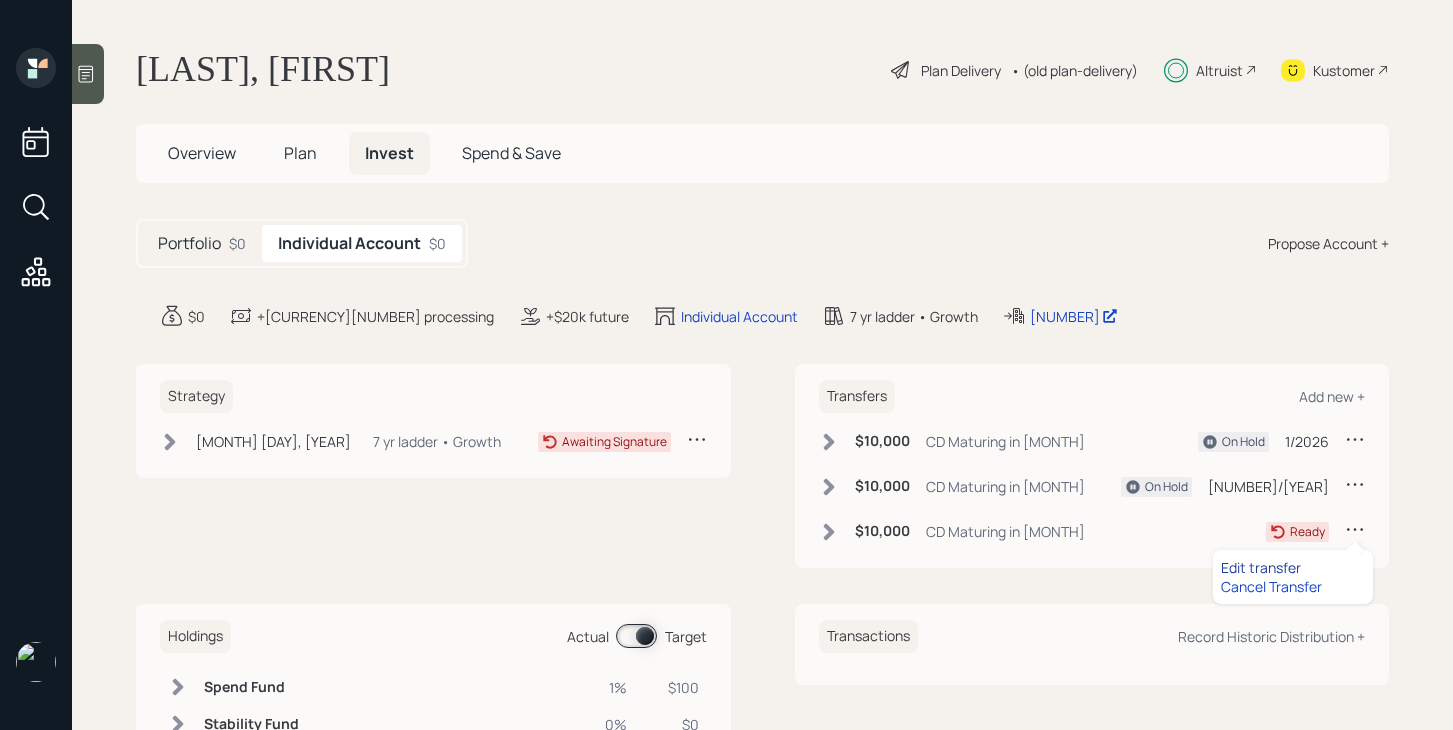 click on "Edit transfer" at bounding box center [1293, 567] 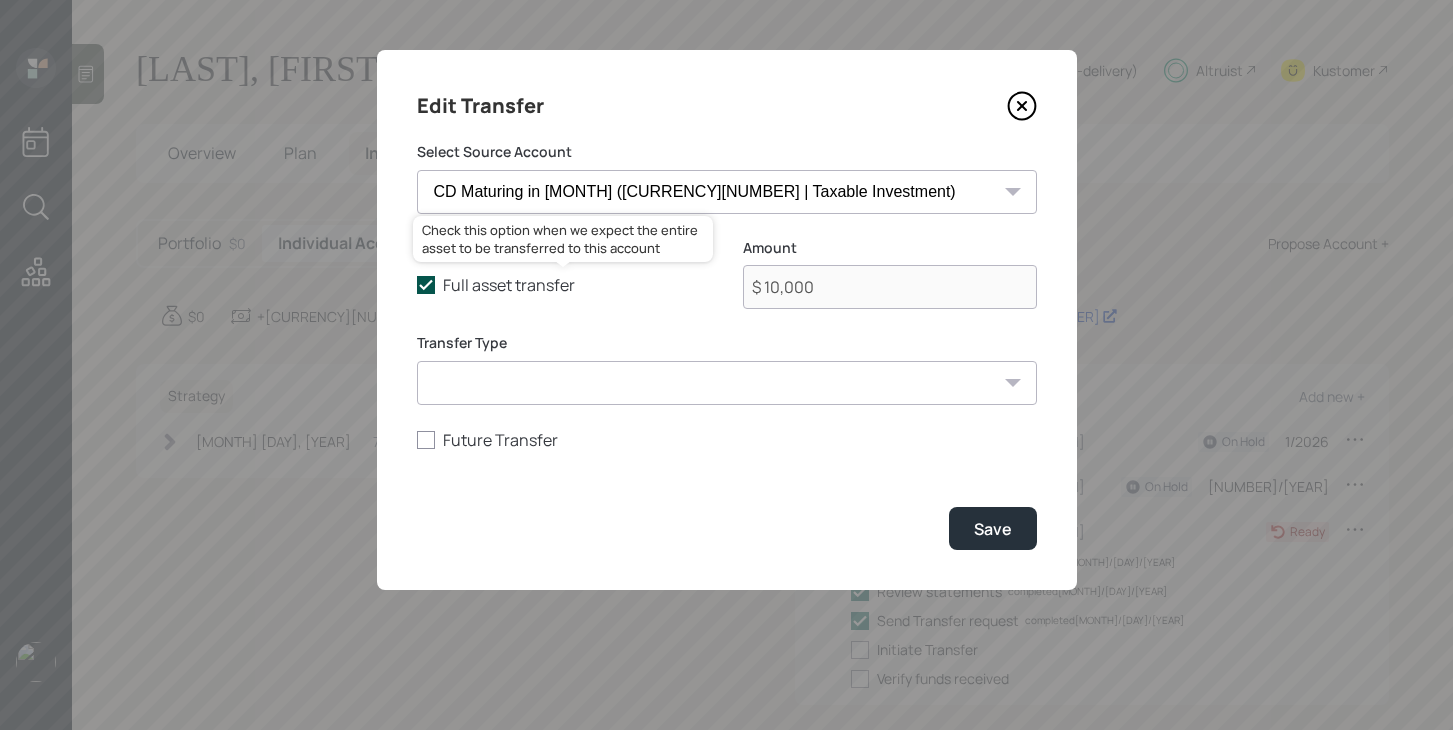 click at bounding box center [426, 285] 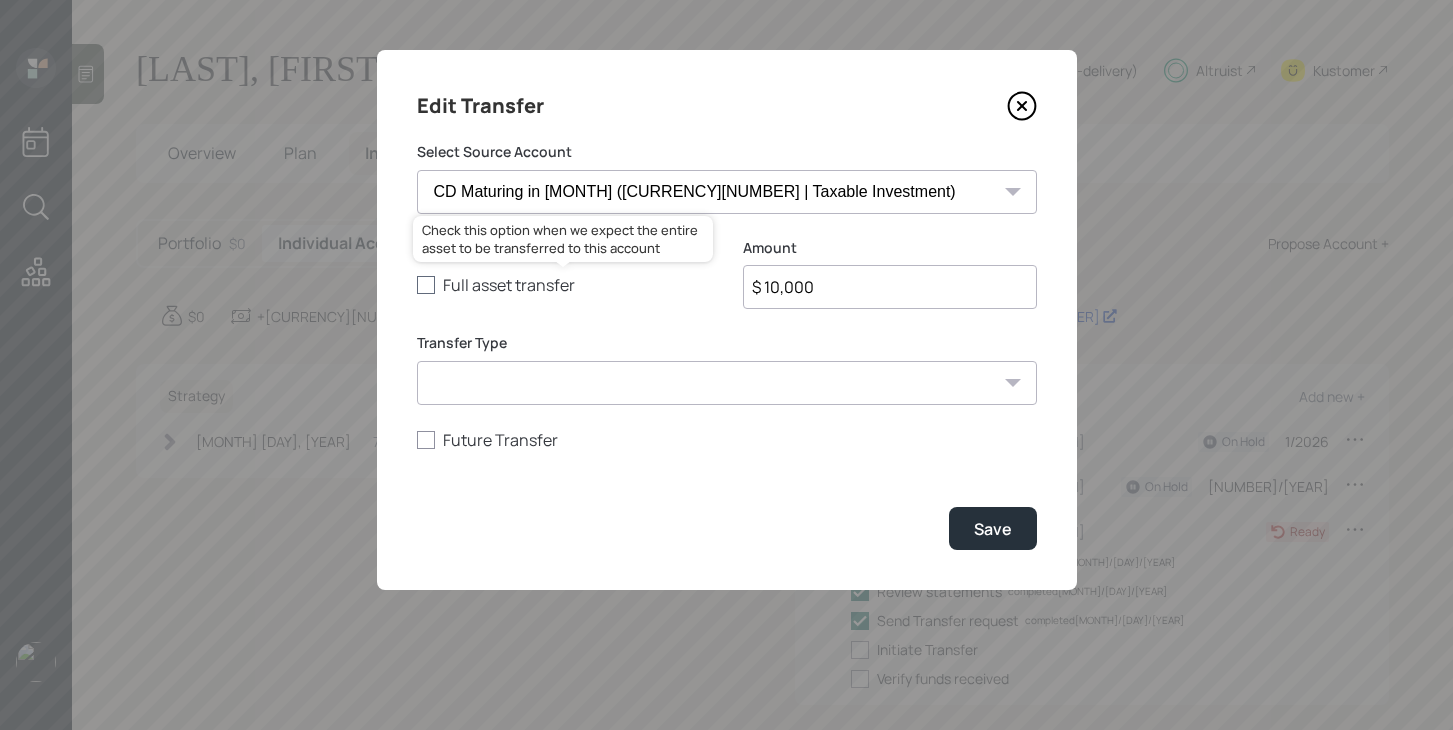 click at bounding box center [426, 285] 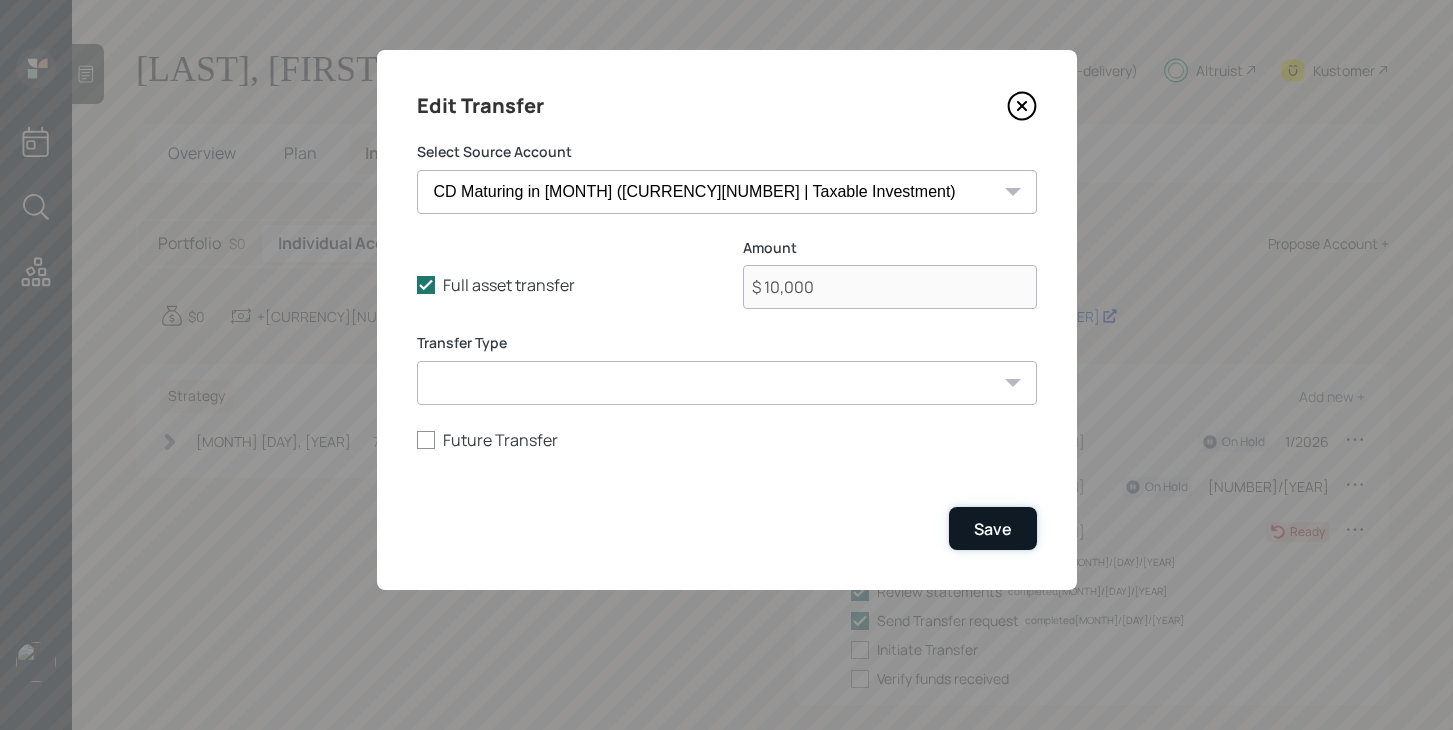 click on "Save" at bounding box center [993, 529] 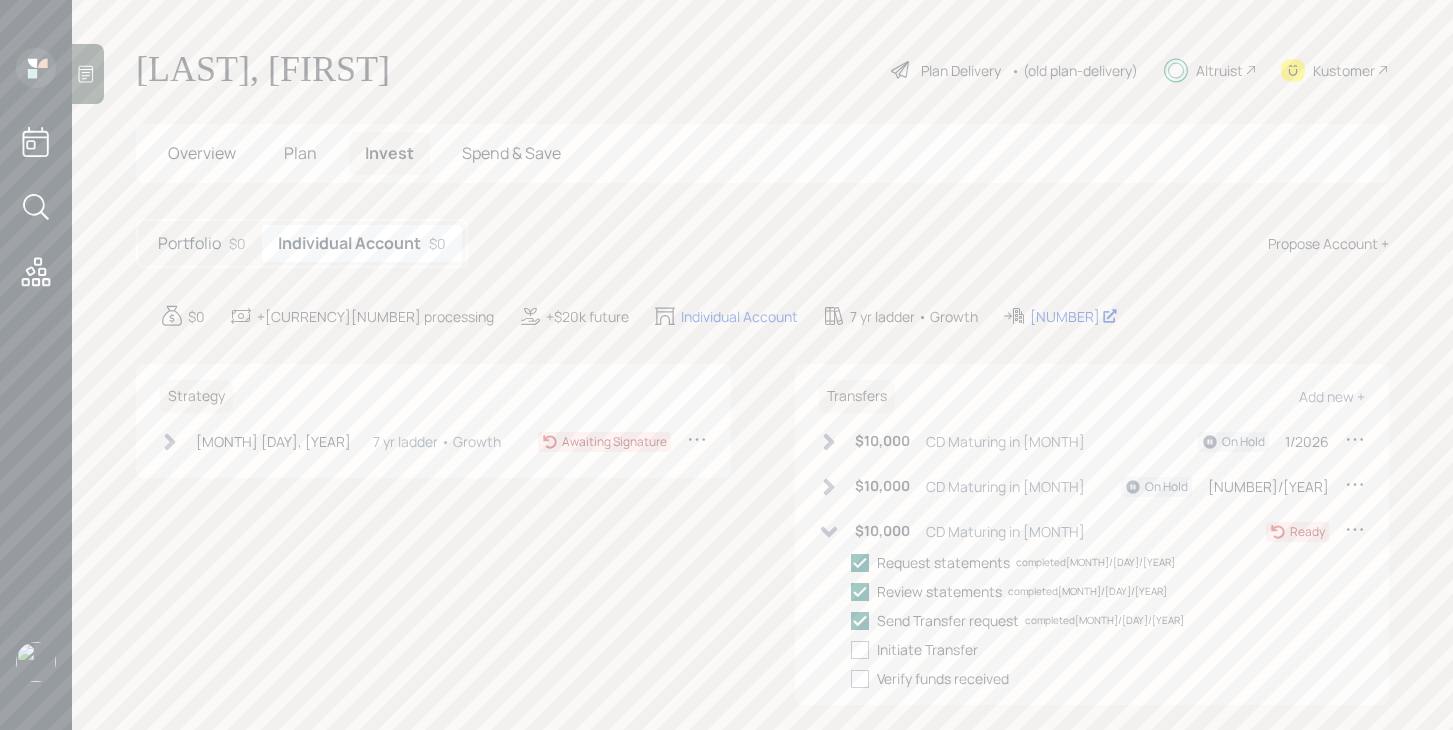 click on "Plan" at bounding box center (202, 153) 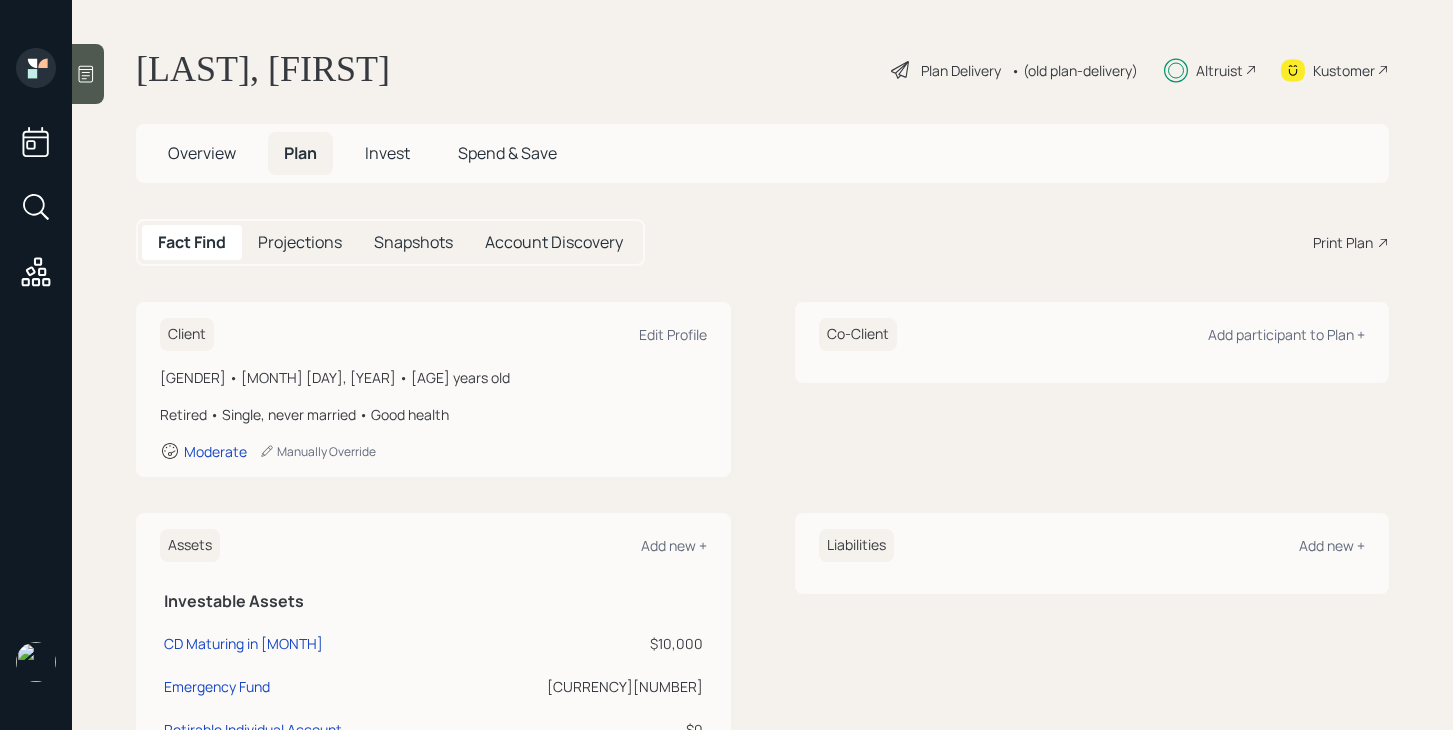 click on "Overview" at bounding box center [202, 153] 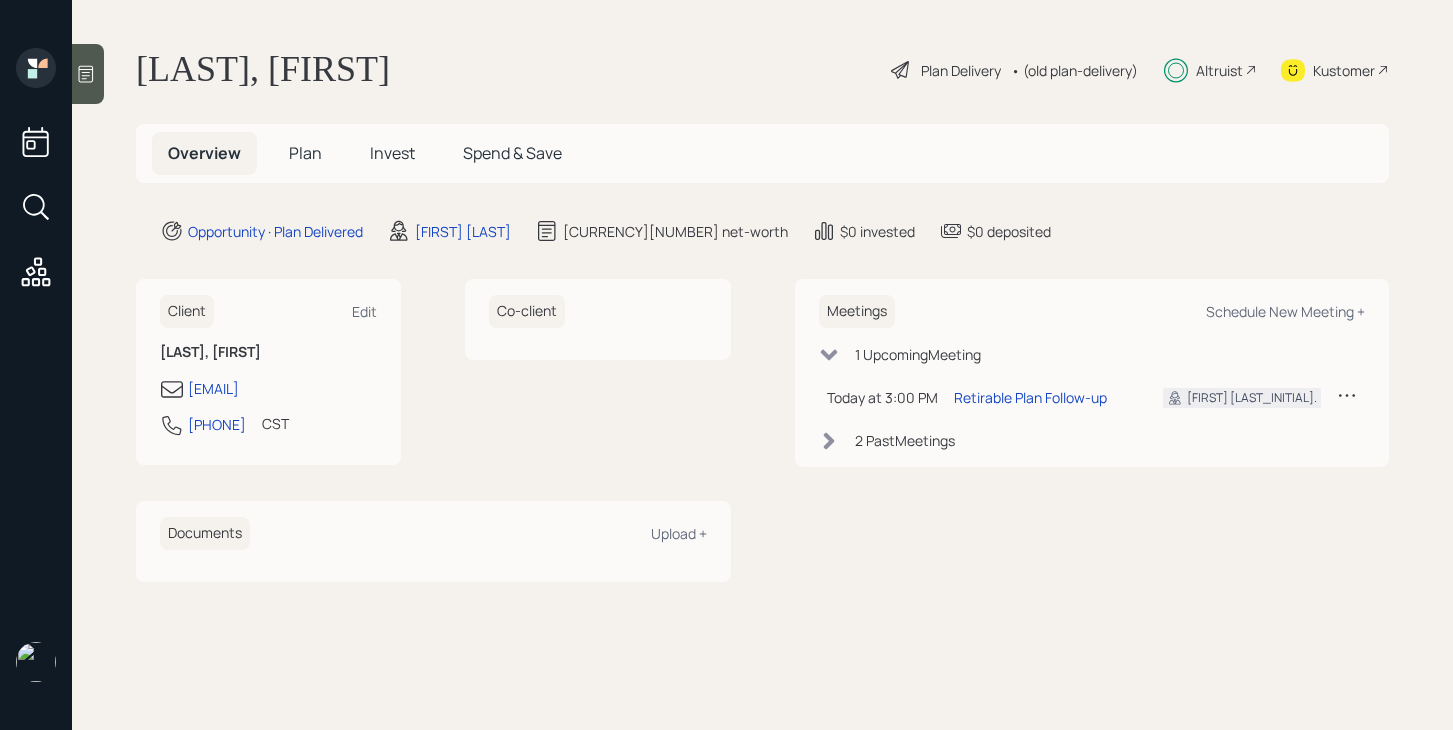 click on "Plan" at bounding box center (305, 153) 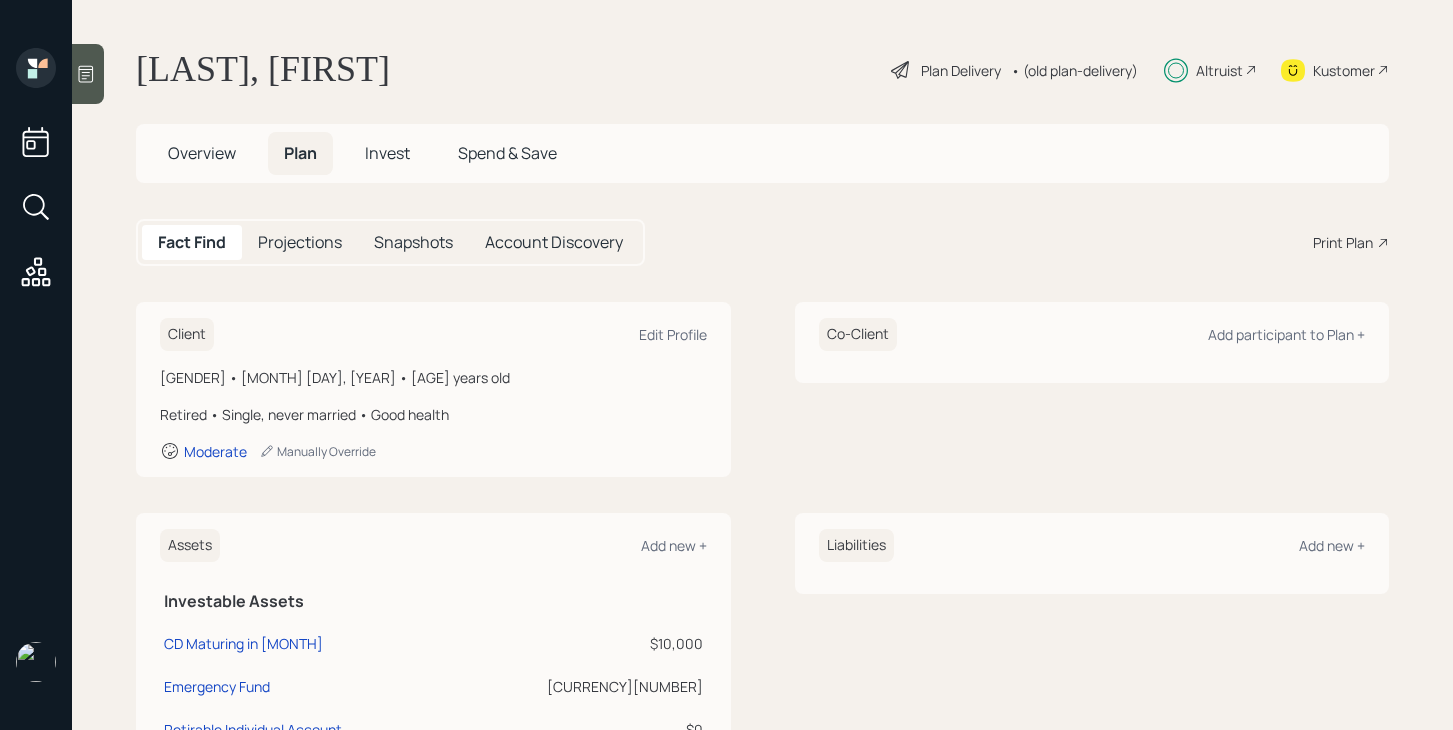 click on "Invest" at bounding box center (202, 153) 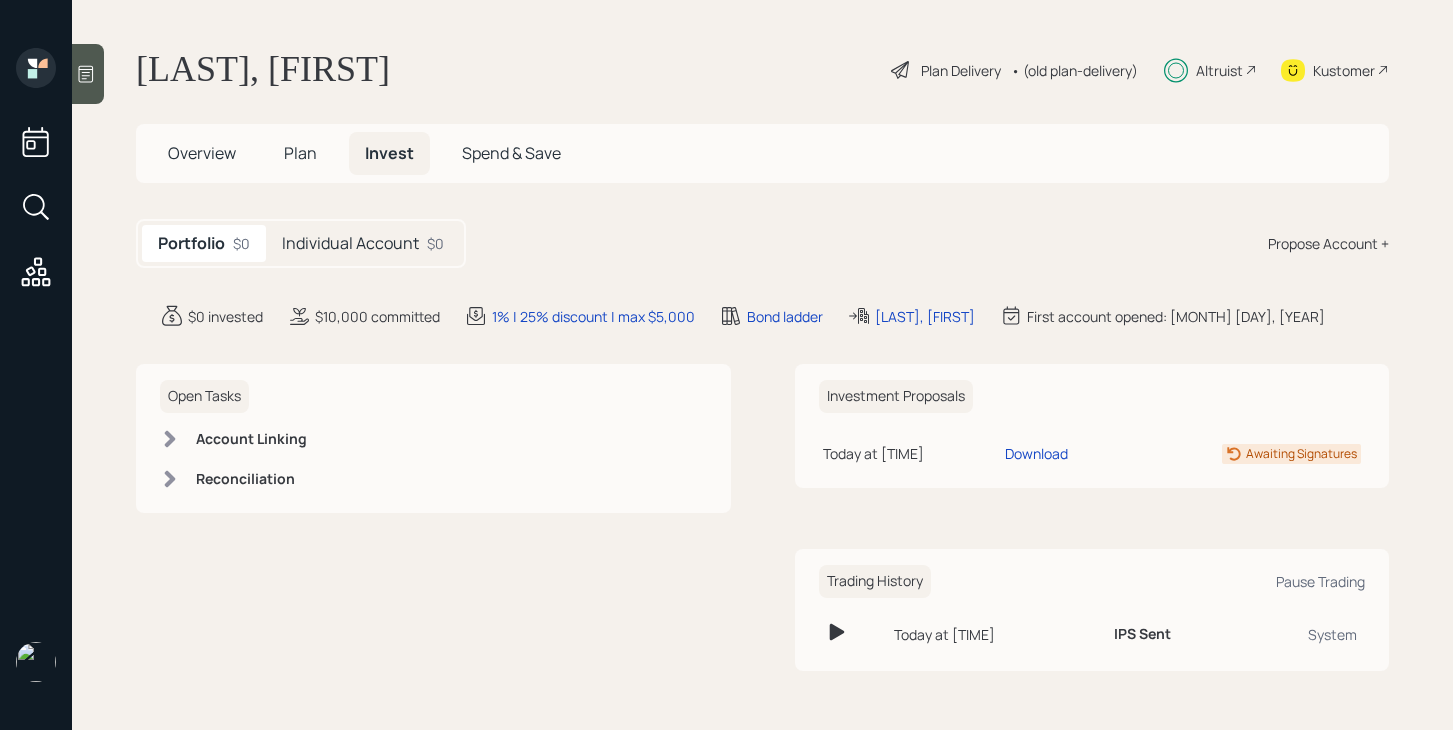 click on "Individual Account" at bounding box center (350, 243) 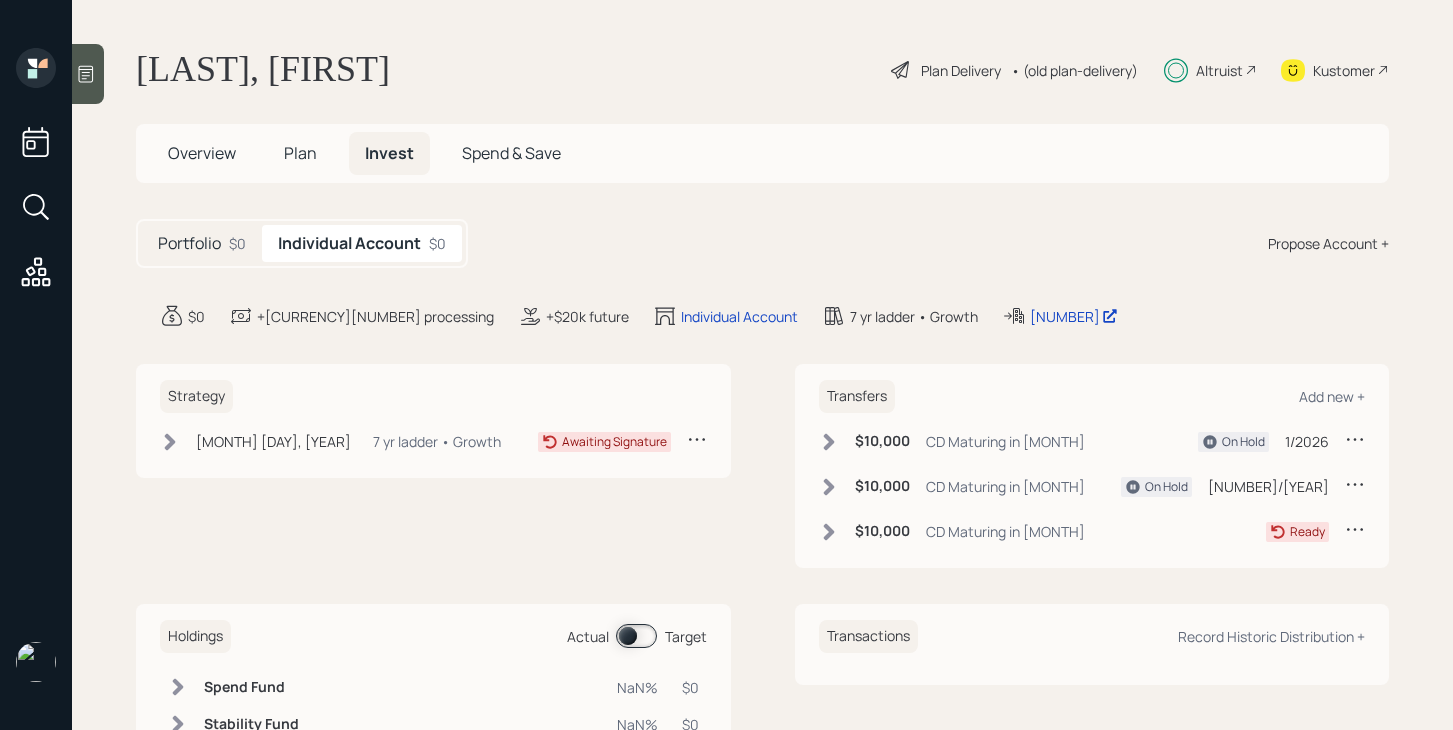 click at bounding box center [828, 441] 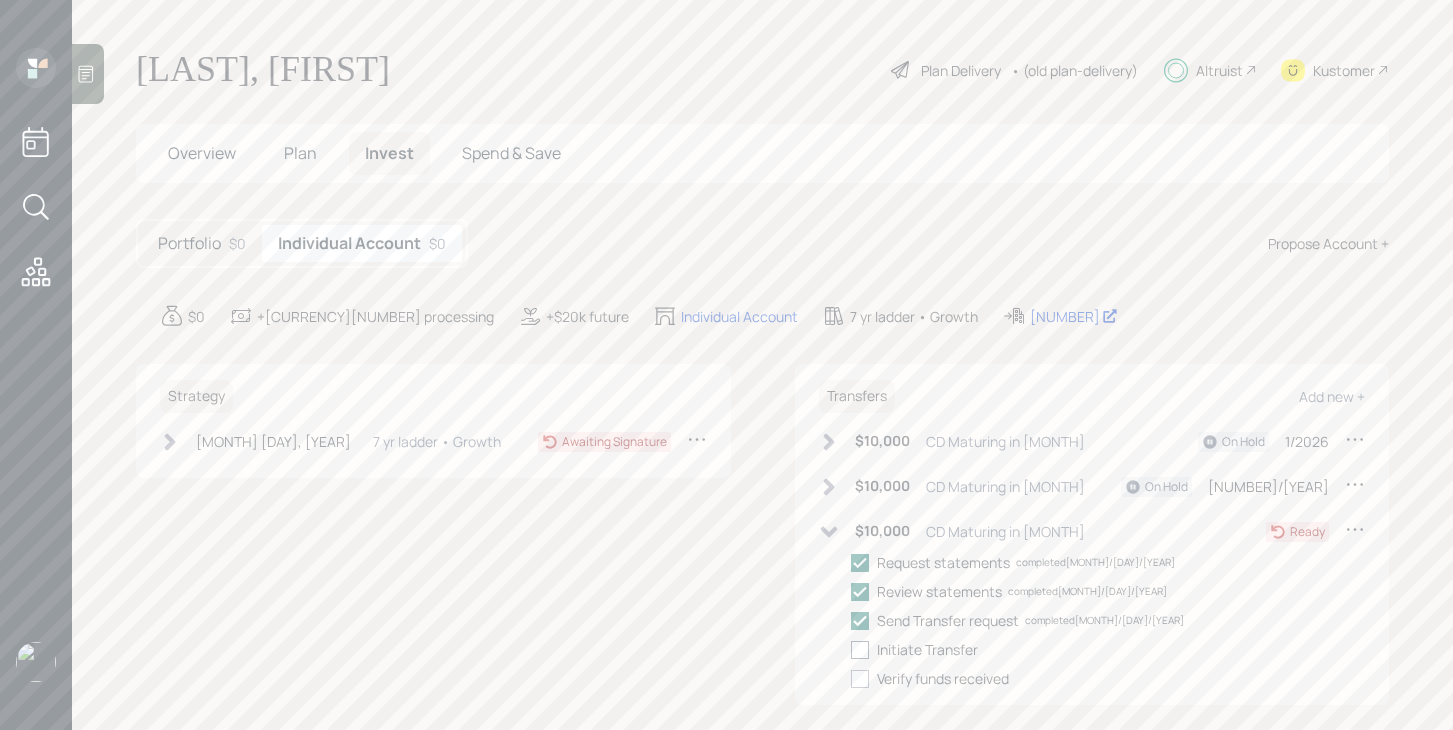 click at bounding box center [860, 650] 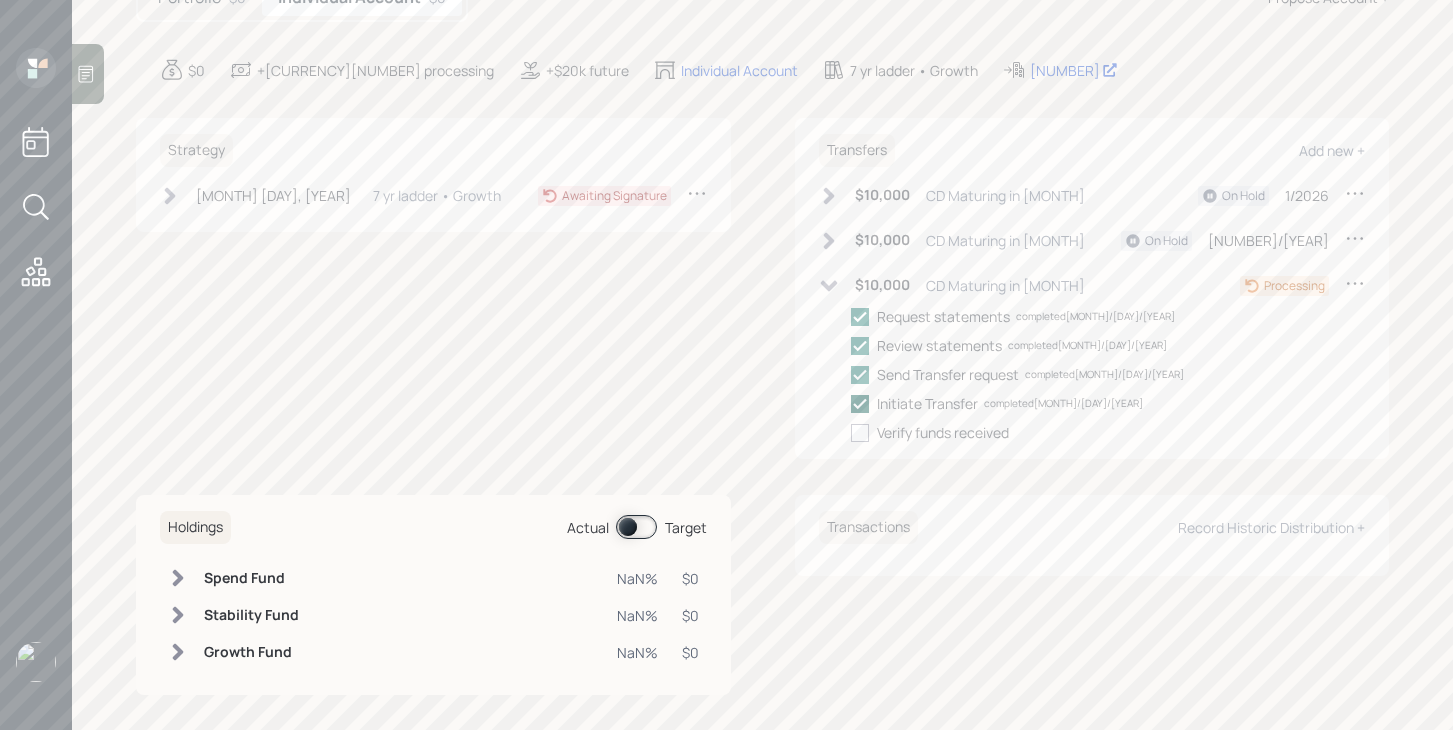 scroll, scrollTop: 259, scrollLeft: 0, axis: vertical 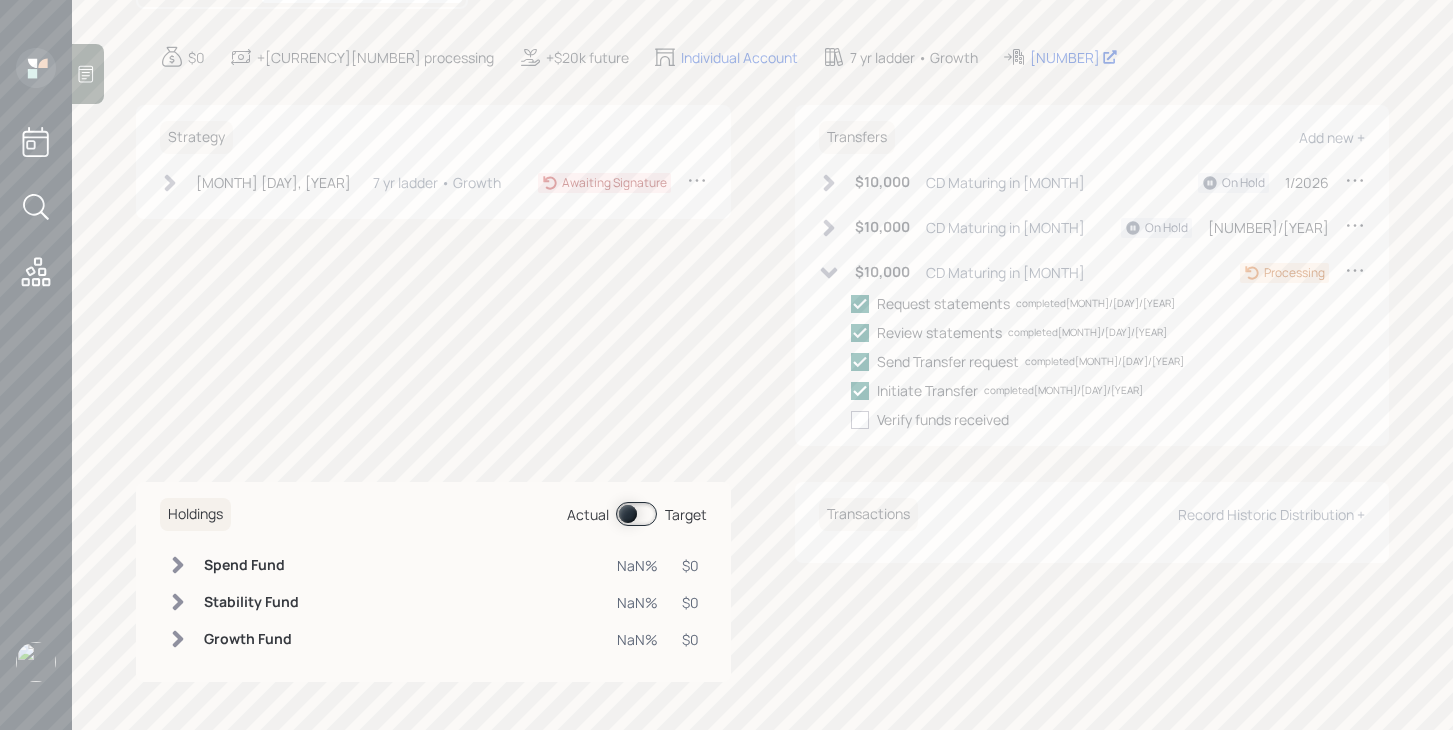 click at bounding box center (829, 273) 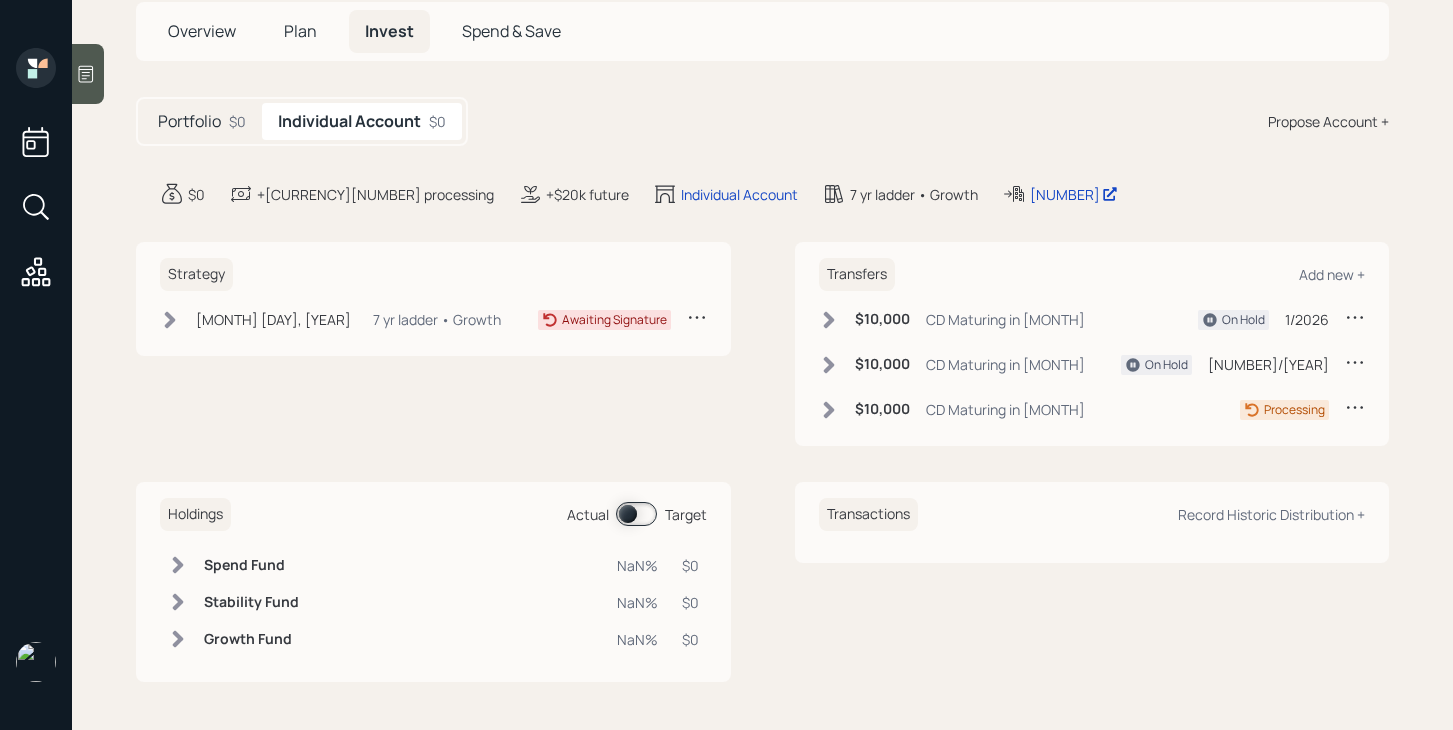 scroll, scrollTop: 0, scrollLeft: 0, axis: both 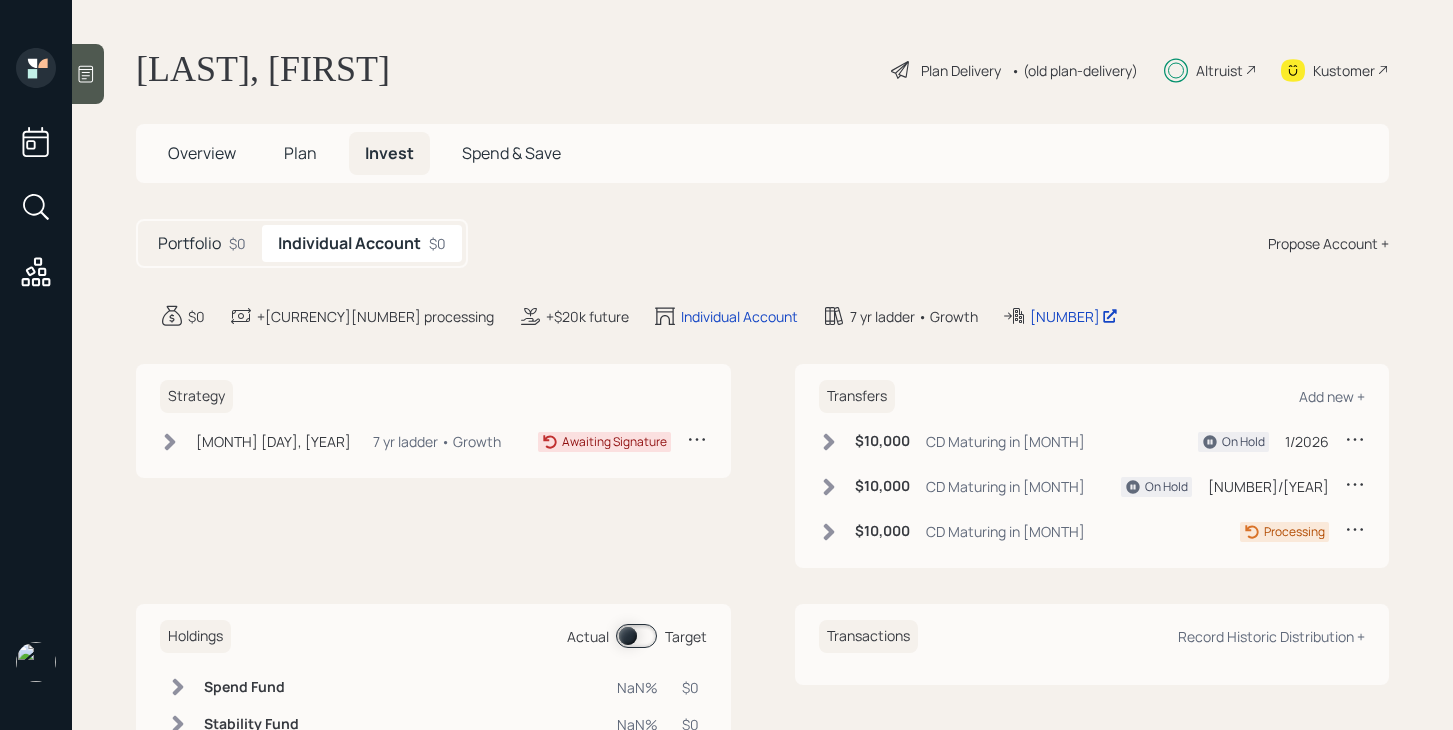 click on "Overview" at bounding box center [202, 153] 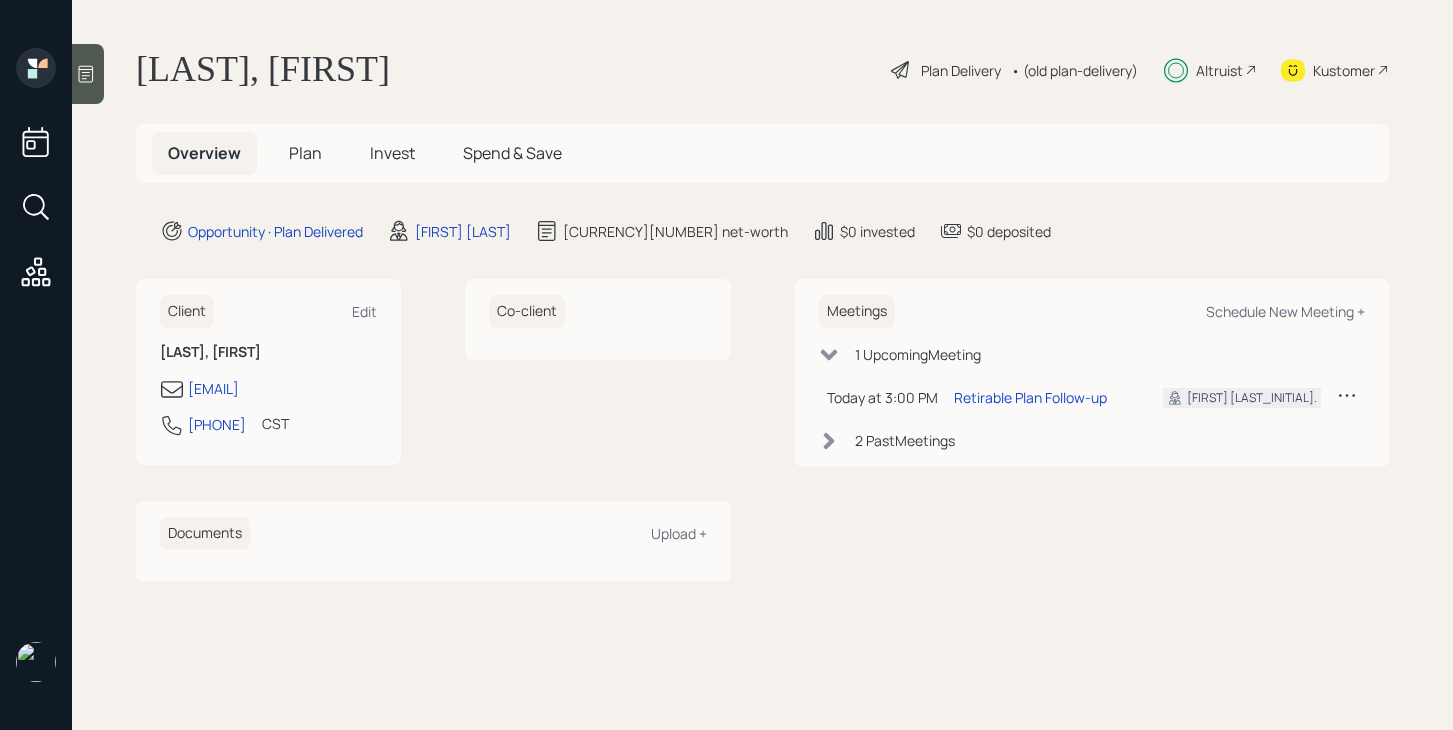 click on "Altruist" at bounding box center [961, 70] 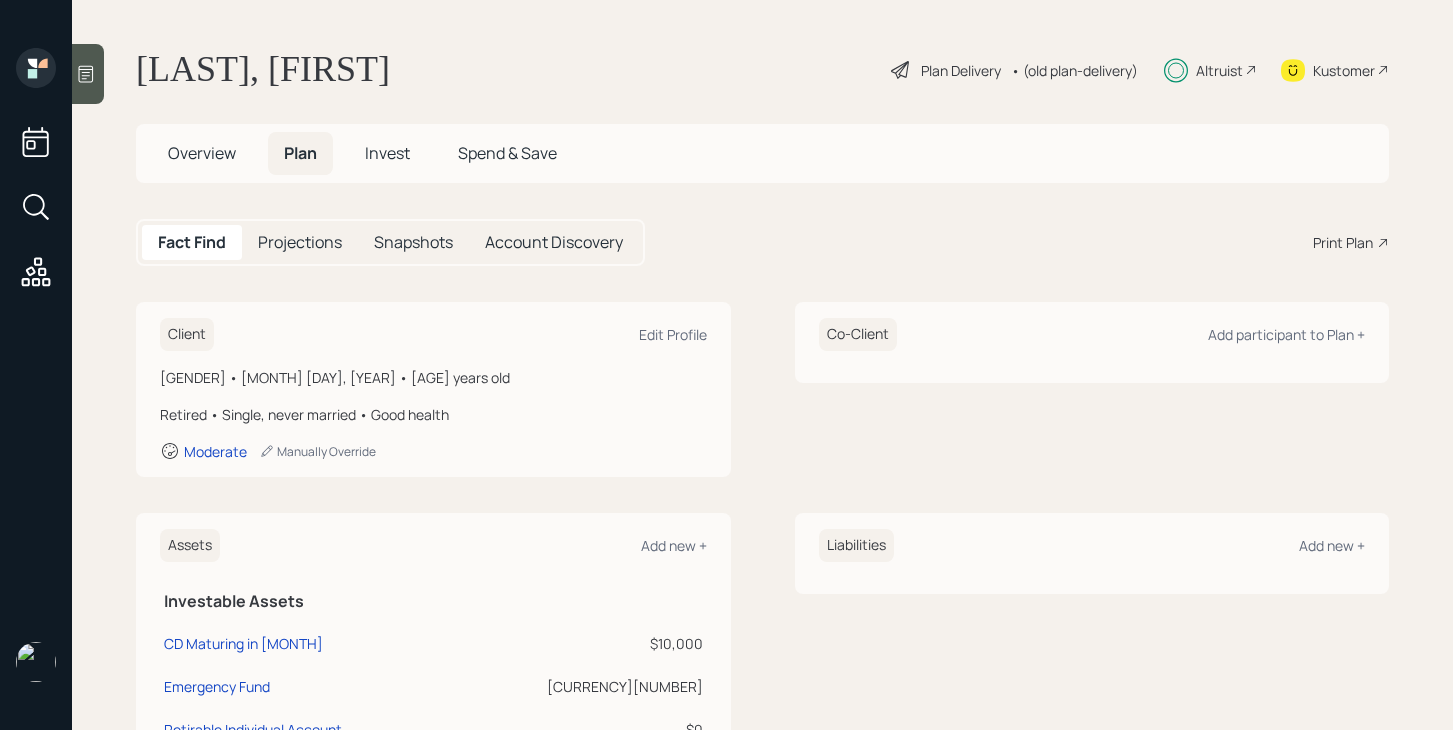 click on "Invest" at bounding box center [202, 153] 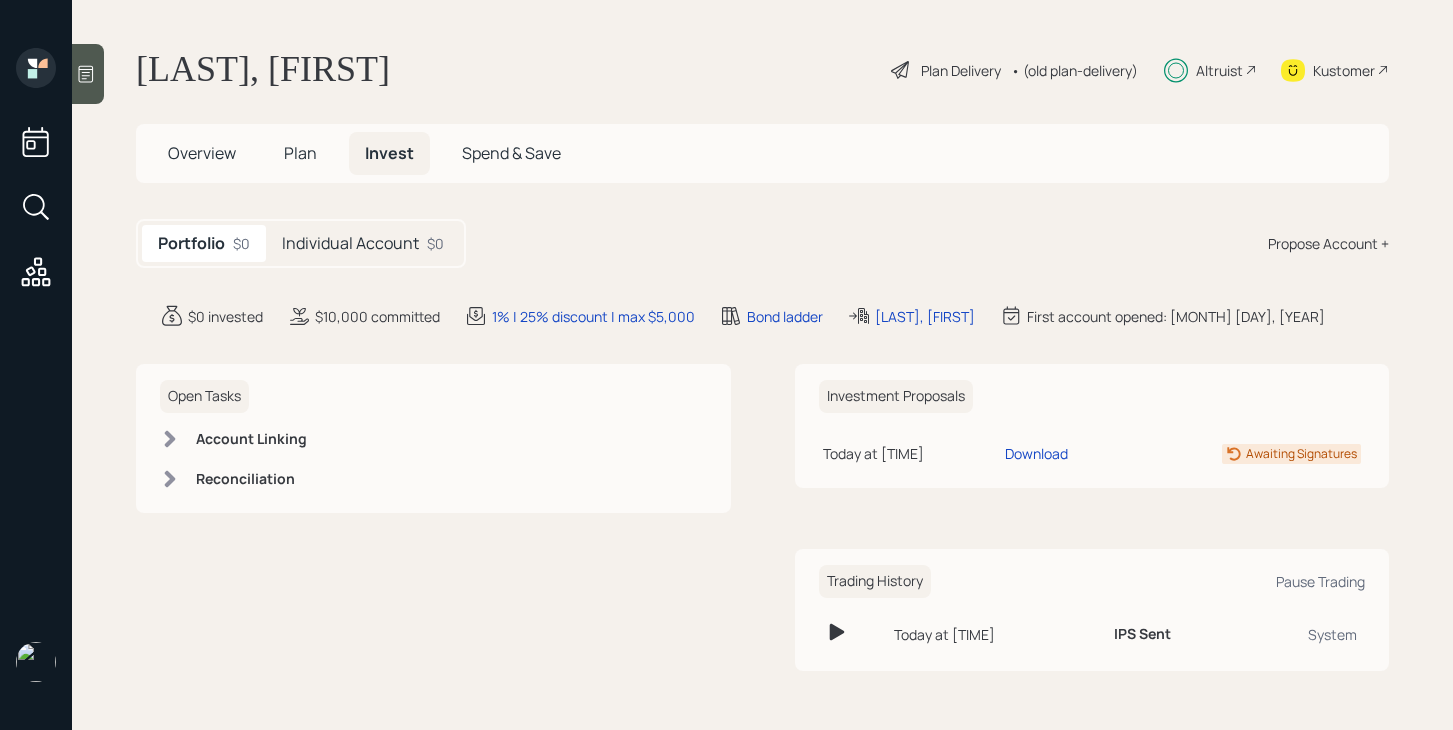 click on "Individual Account" at bounding box center [350, 243] 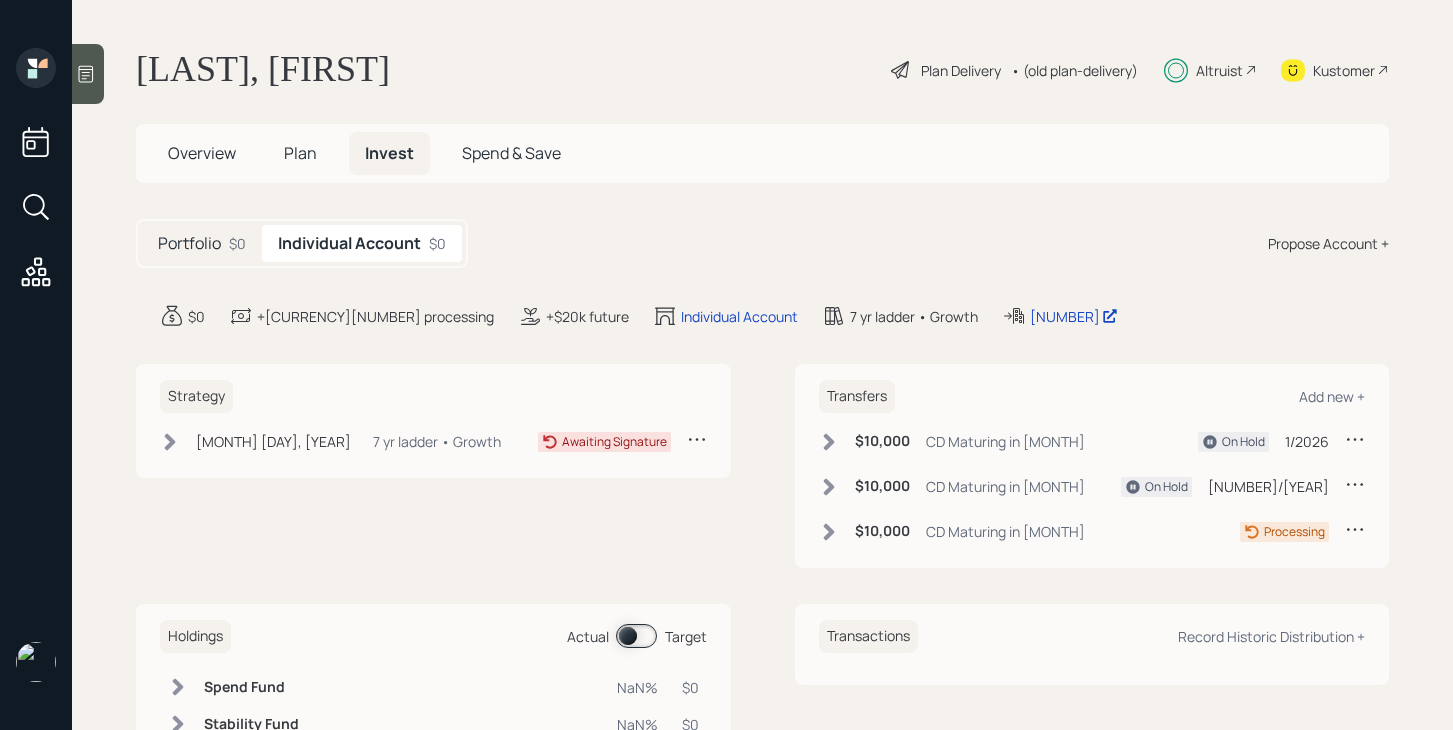 click on "Portfolio" at bounding box center (189, 243) 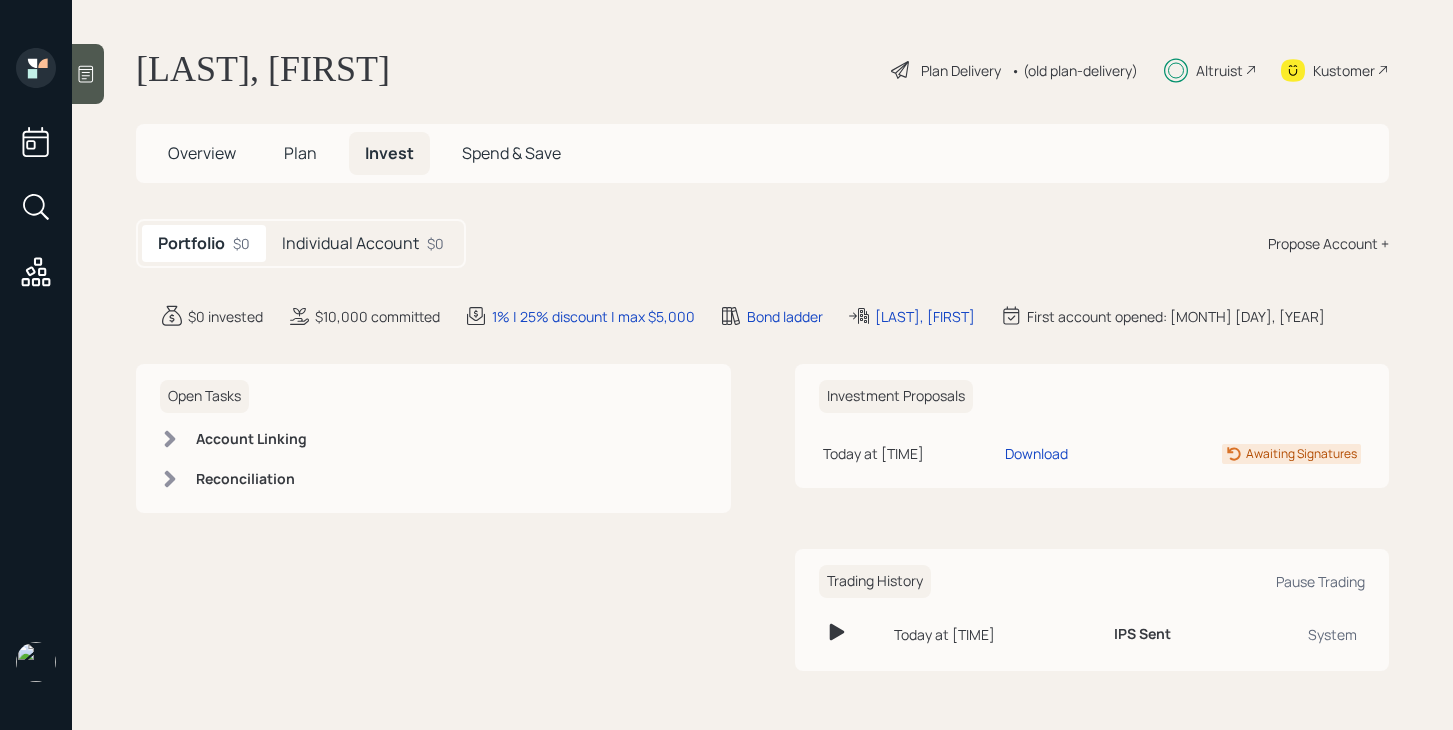 click on "Individual Account [CURRENCY][NUMBER]" at bounding box center [363, 243] 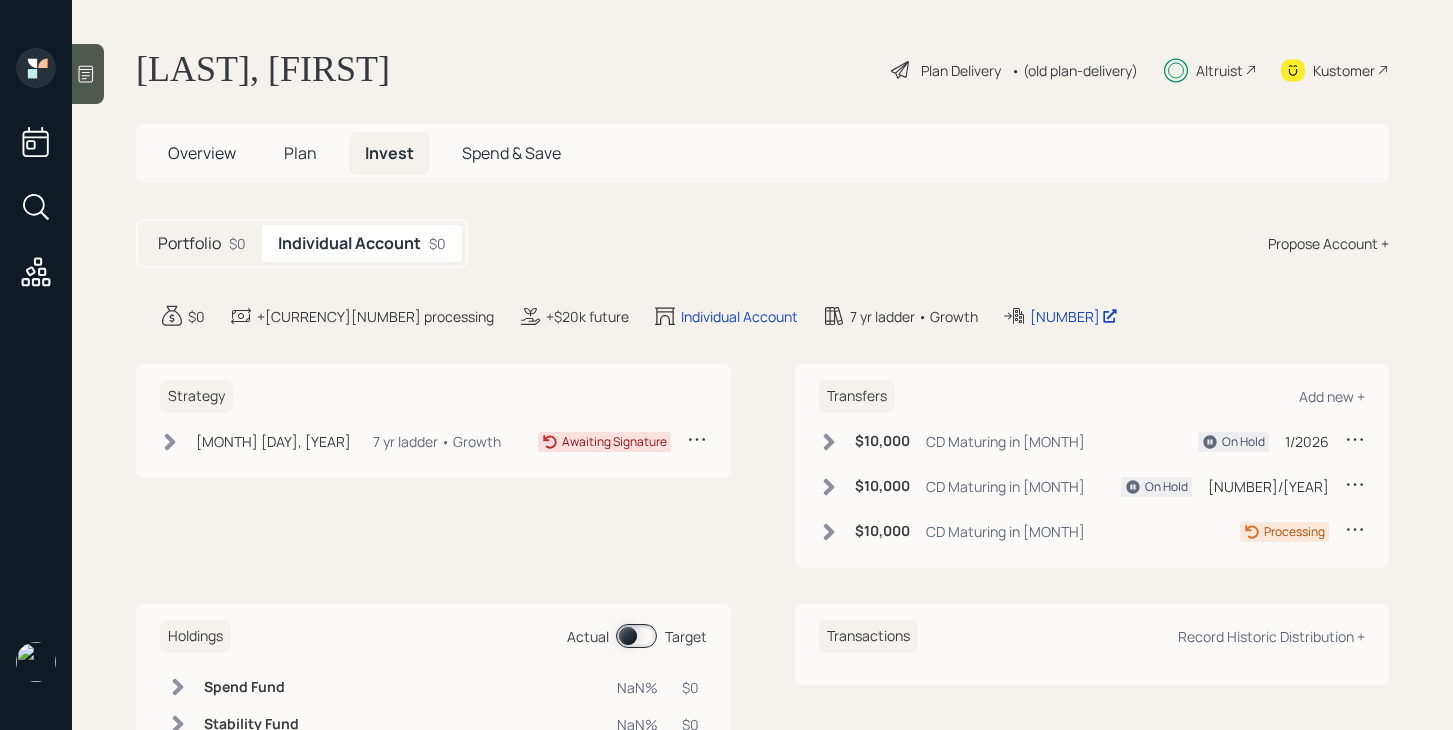click at bounding box center [828, 441] 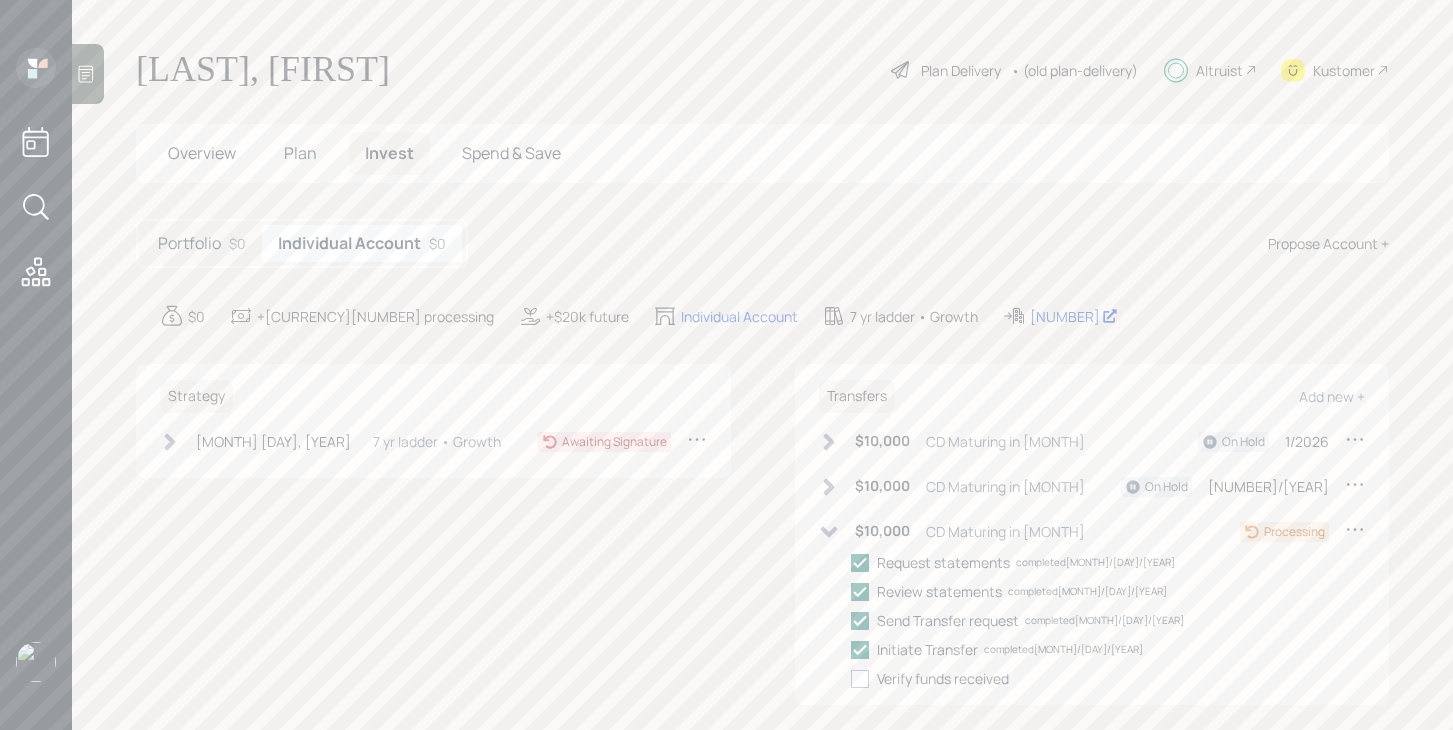 click at bounding box center [829, 532] 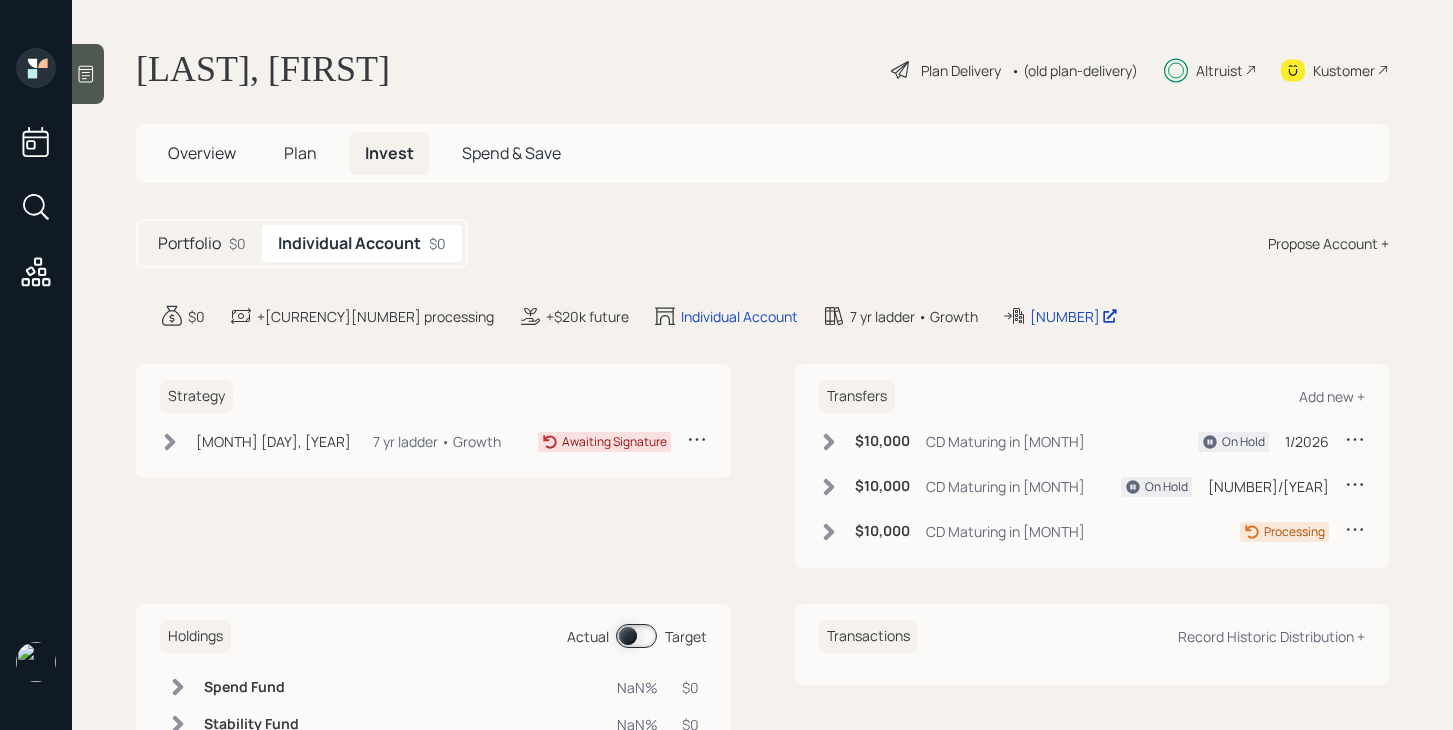 click on "Portfolio" at bounding box center [189, 243] 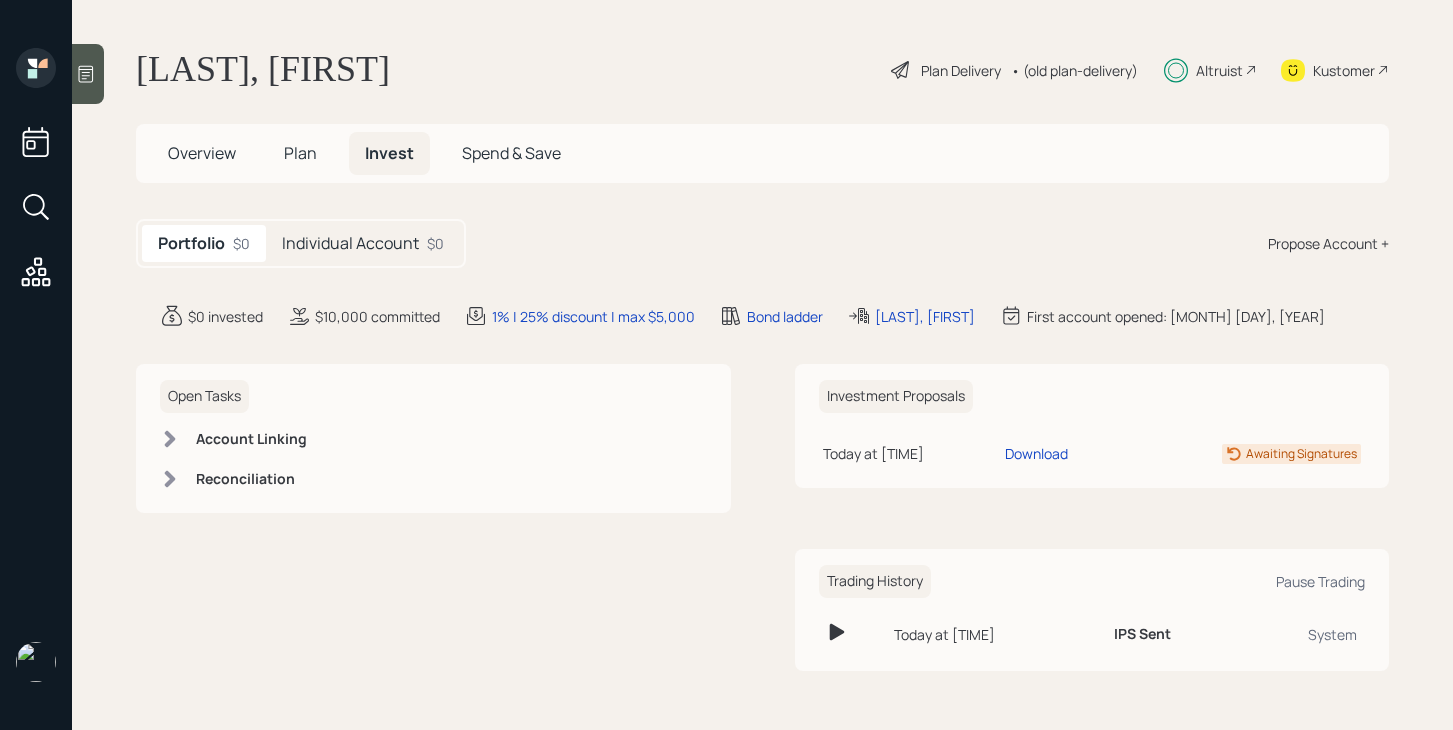 click on "Overview" at bounding box center (202, 153) 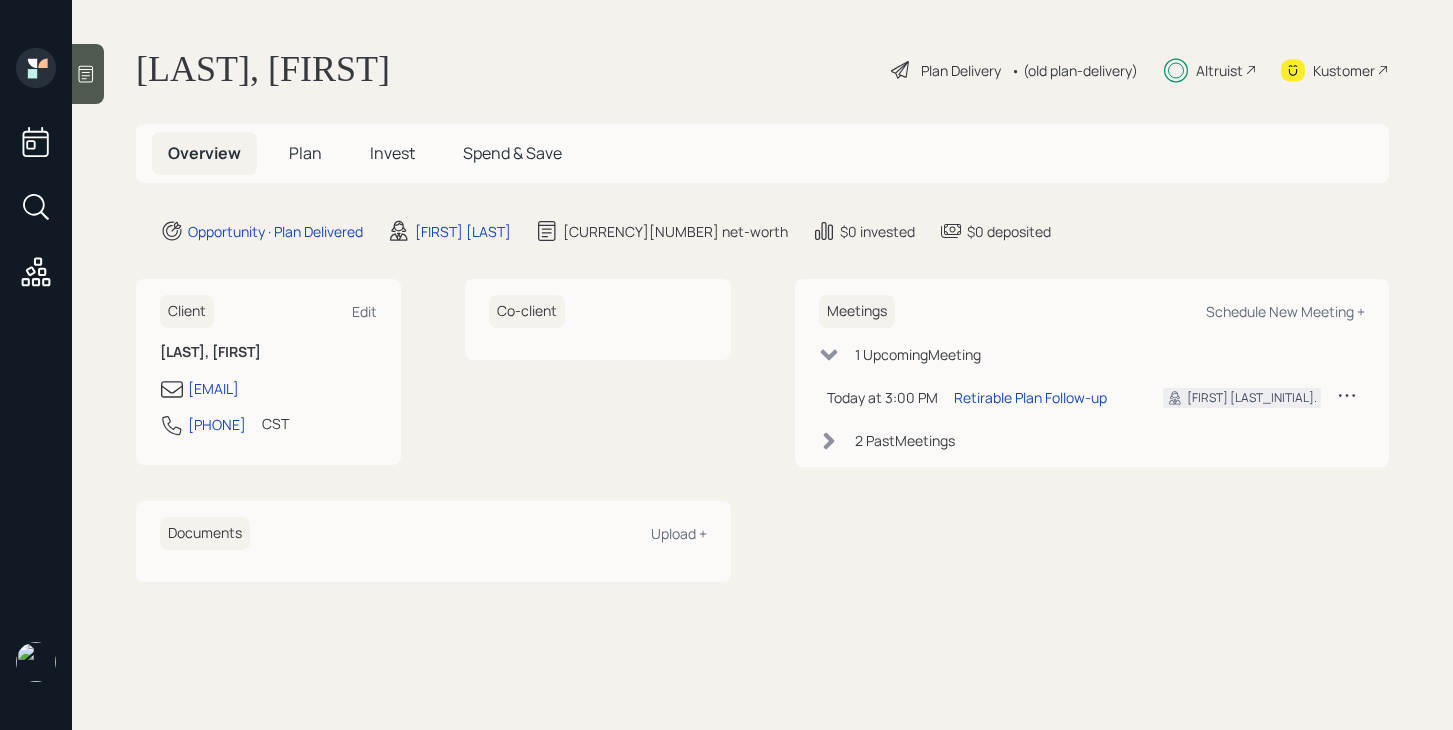 click on "Plan" at bounding box center (305, 153) 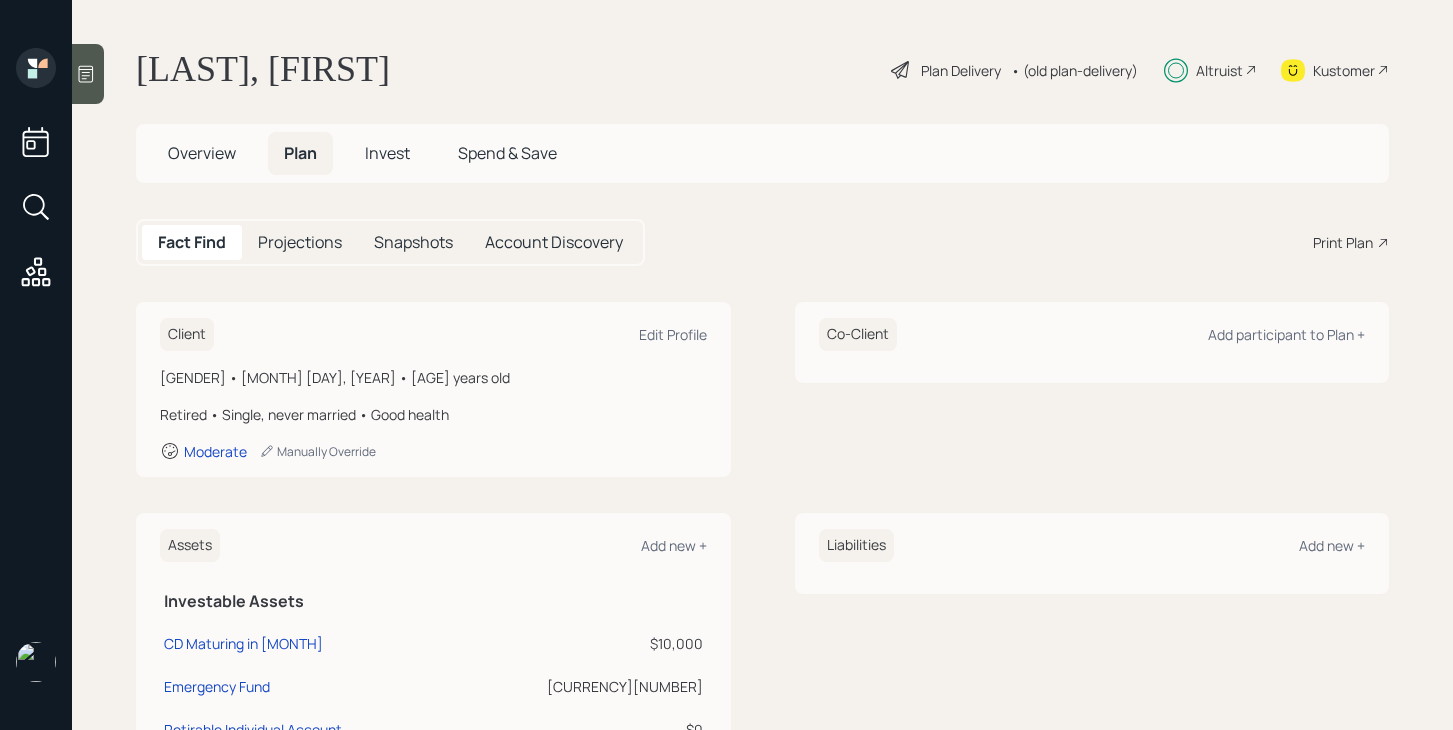 click on "Invest" at bounding box center [202, 153] 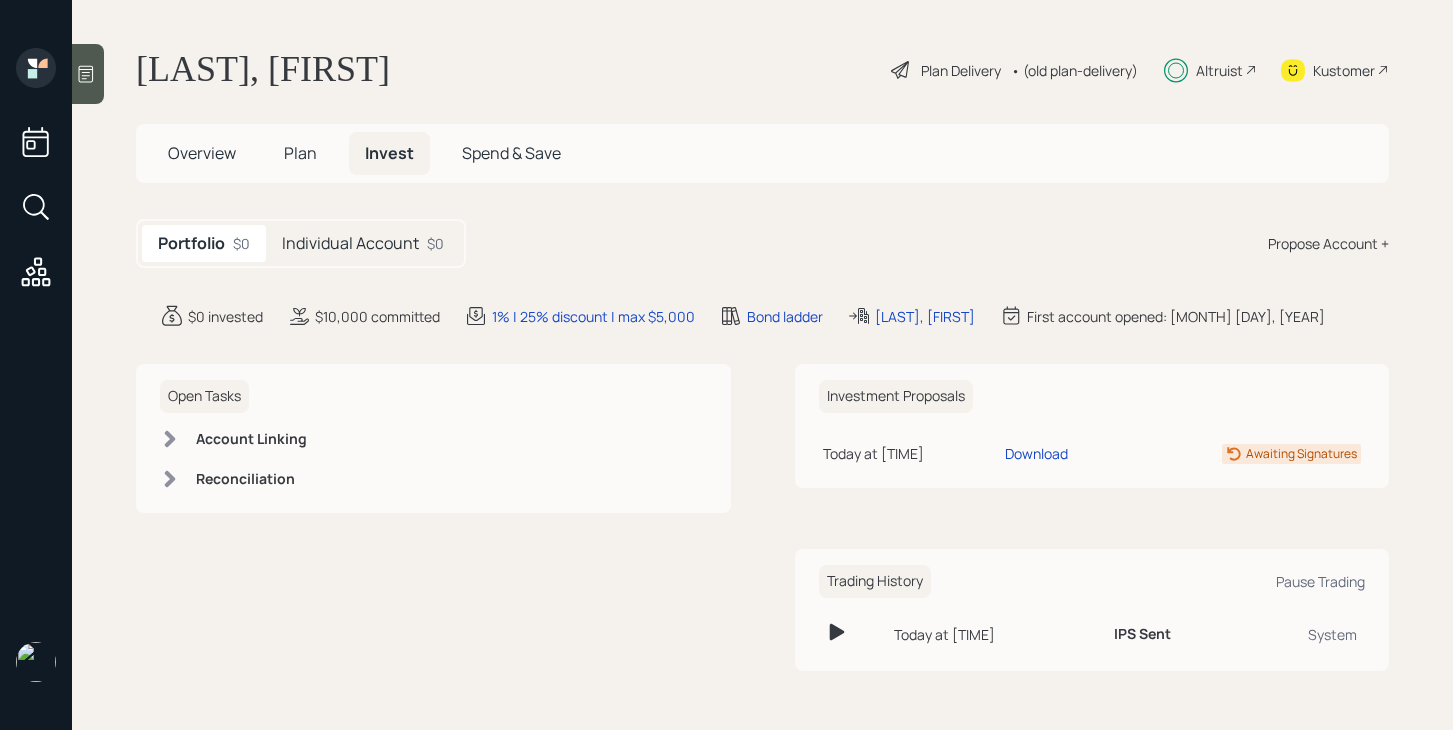 click on "Individual Account [CURRENCY][NUMBER]" at bounding box center (363, 243) 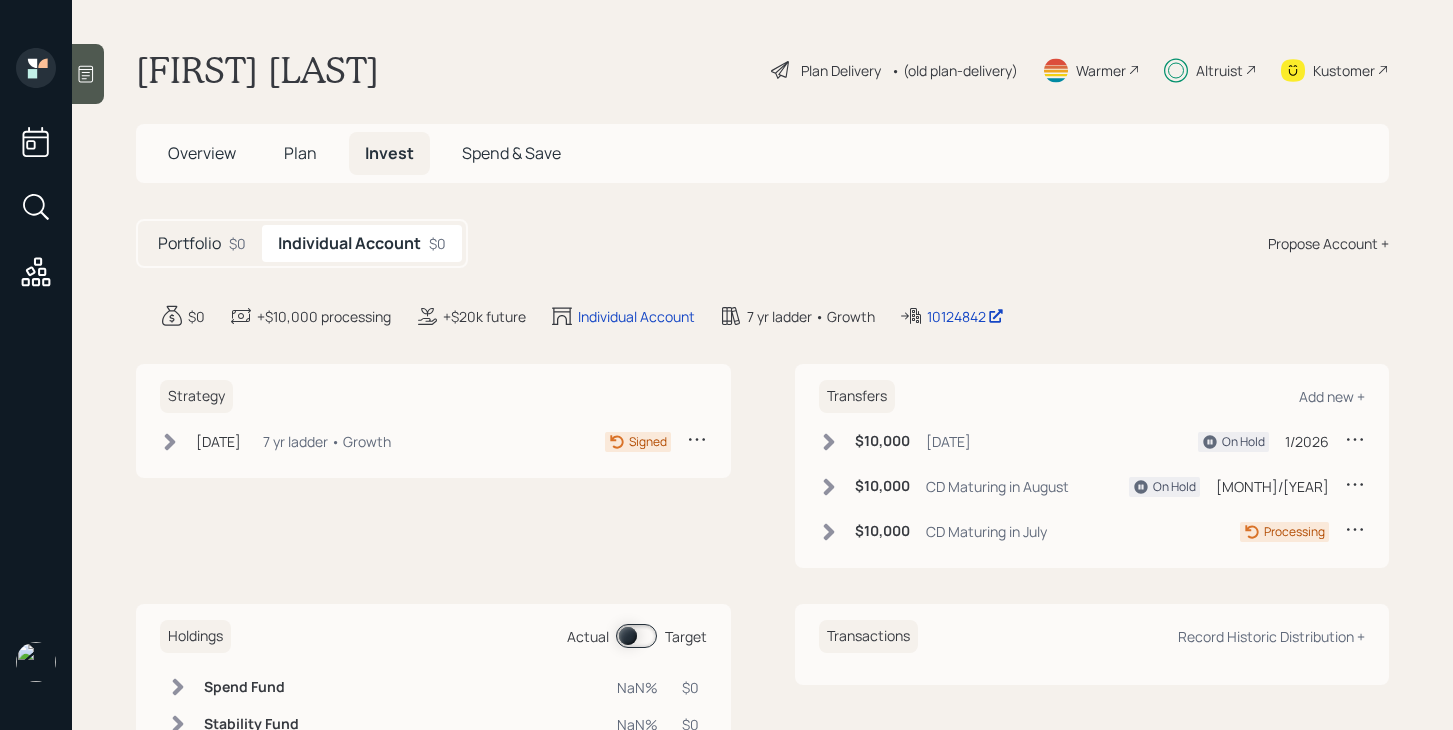 scroll, scrollTop: 0, scrollLeft: 0, axis: both 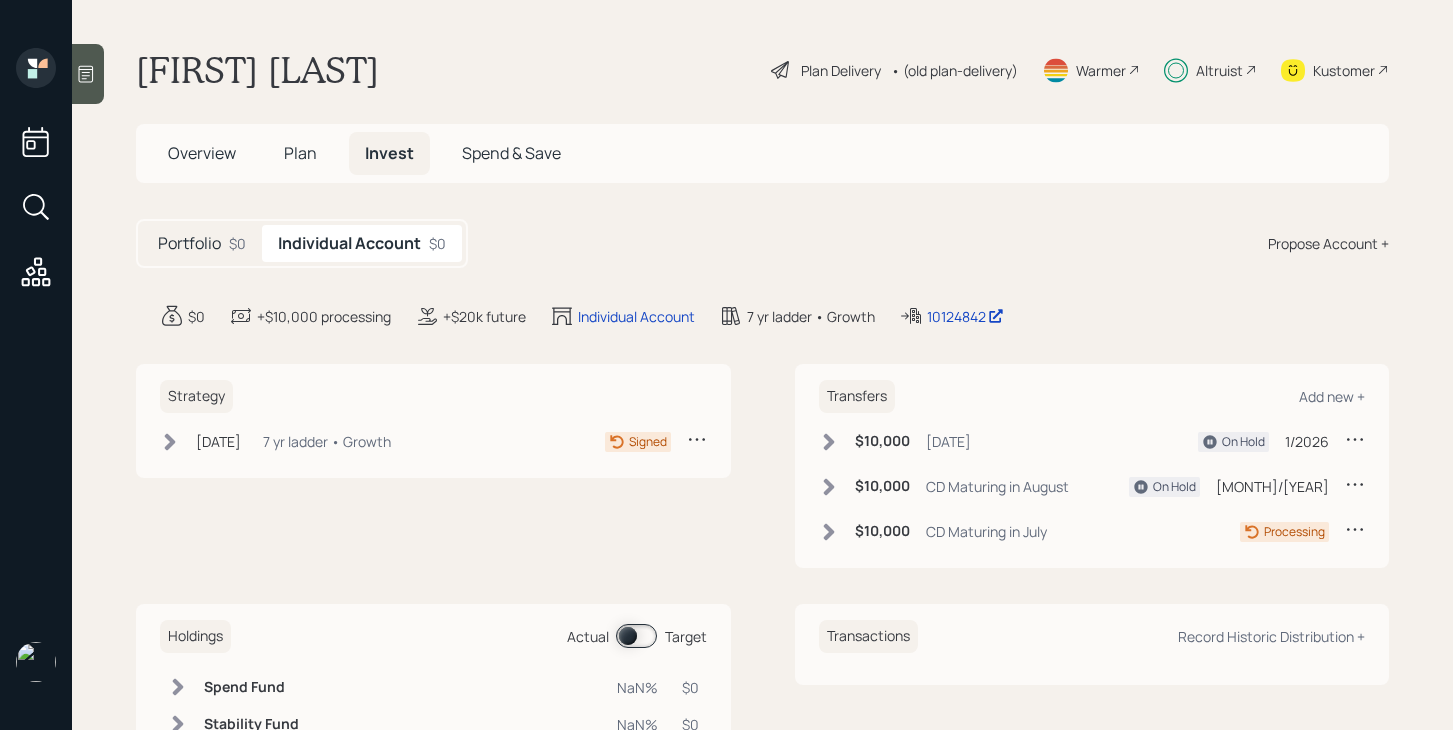 click at bounding box center [170, 442] 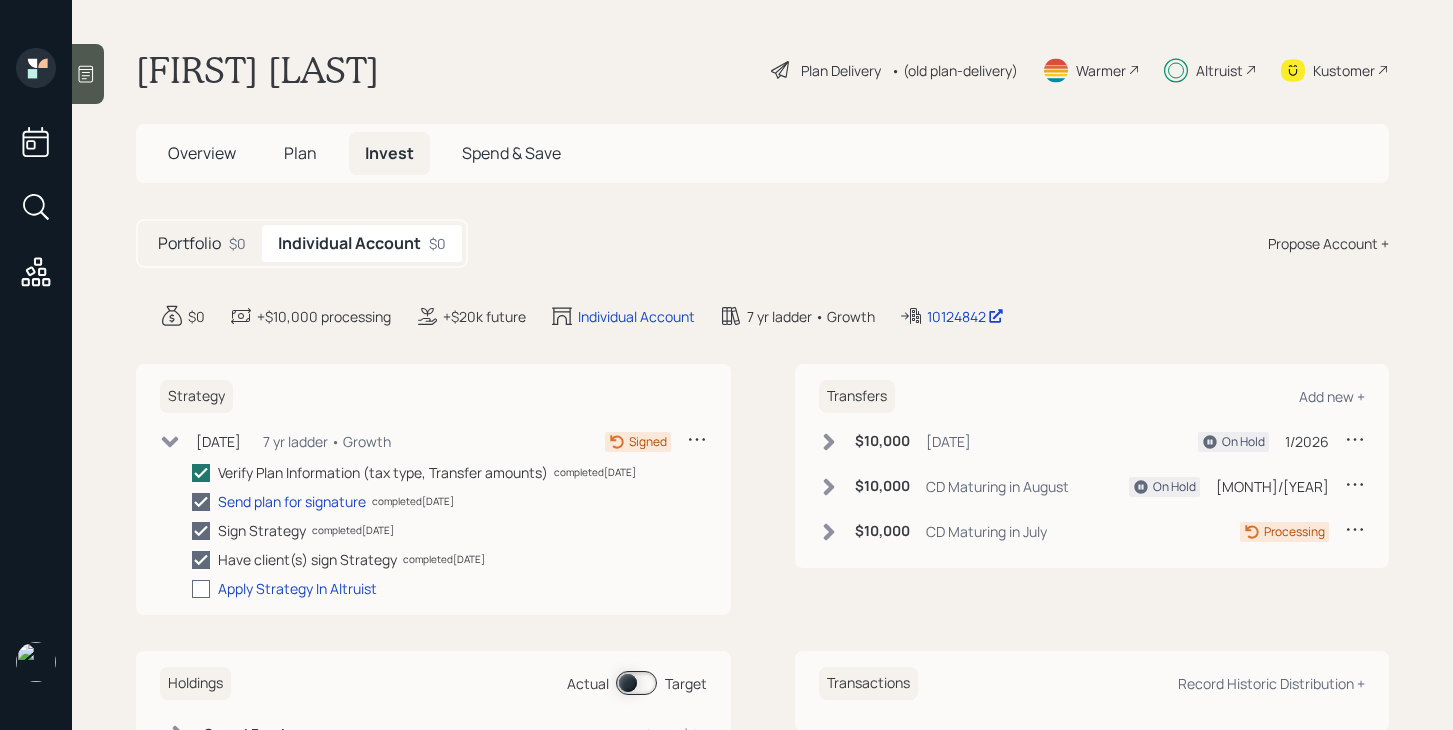 click at bounding box center (201, 589) 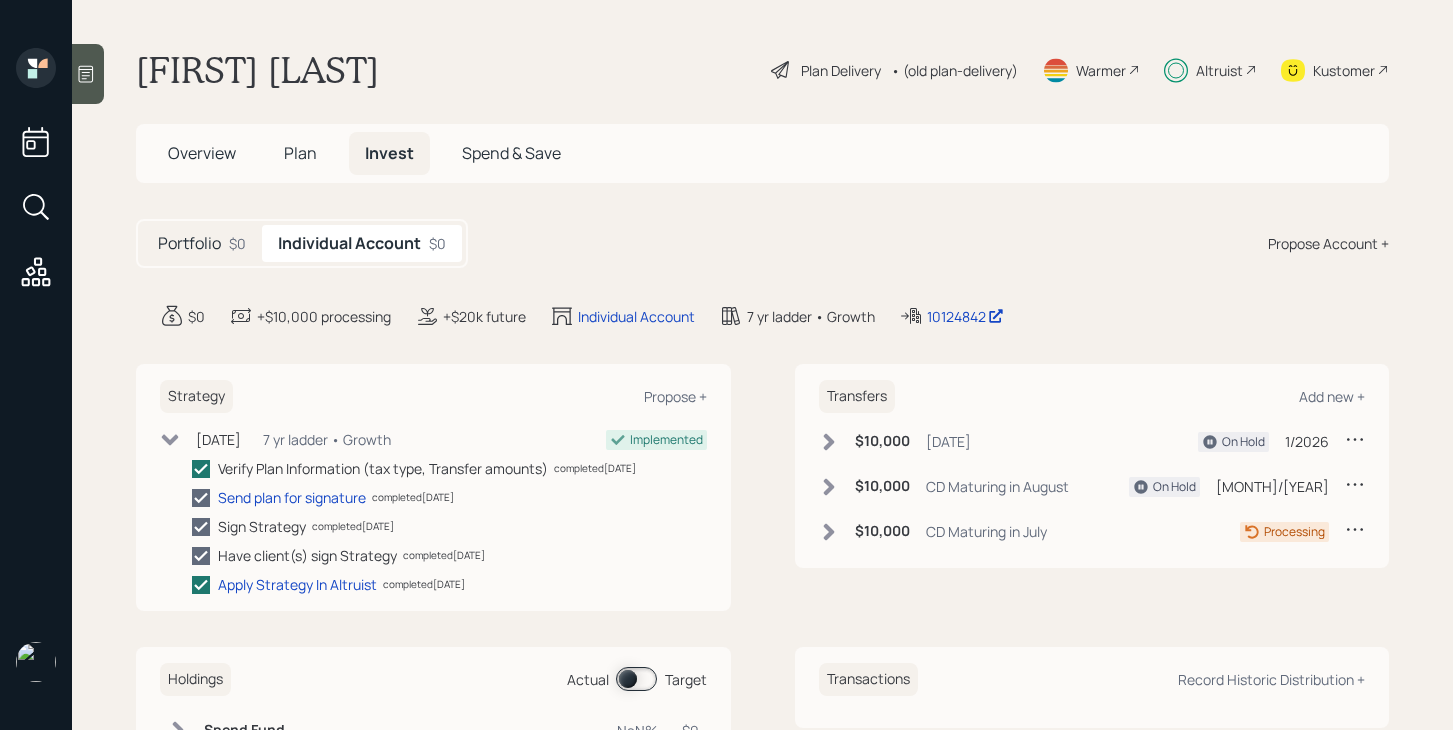 click at bounding box center (170, 439) 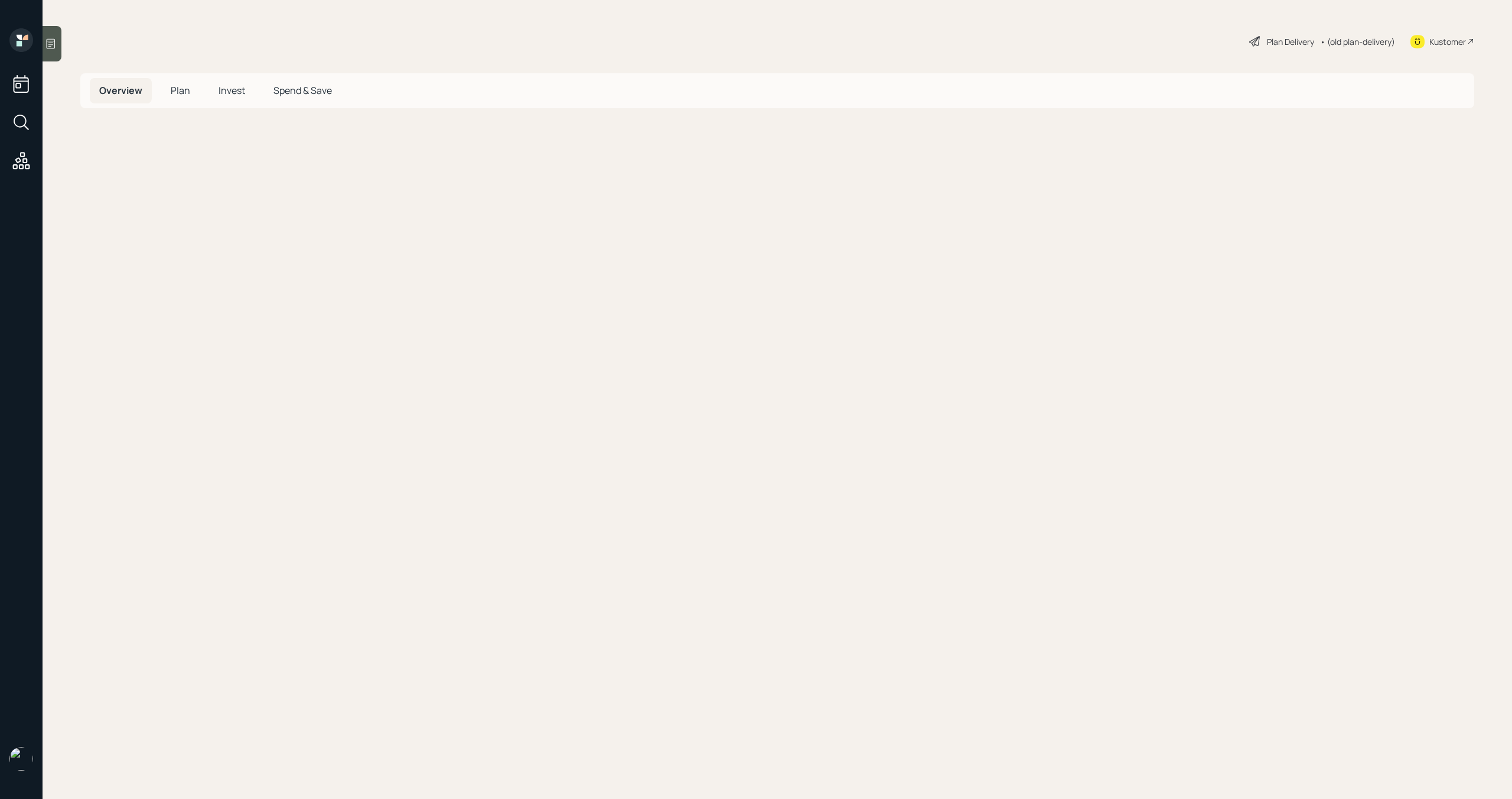 scroll, scrollTop: 0, scrollLeft: 0, axis: both 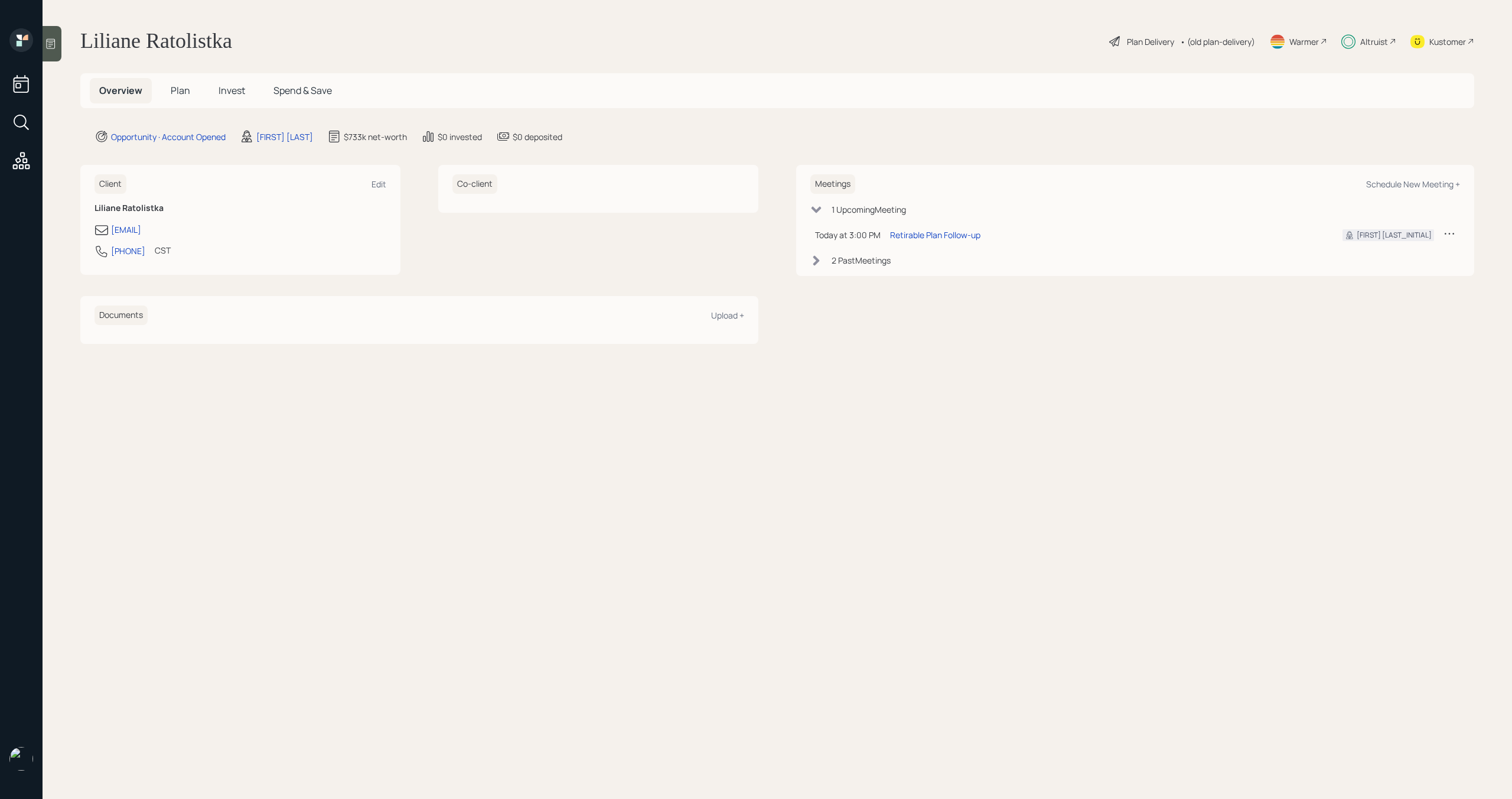 click on "Invest" at bounding box center [180, 90] 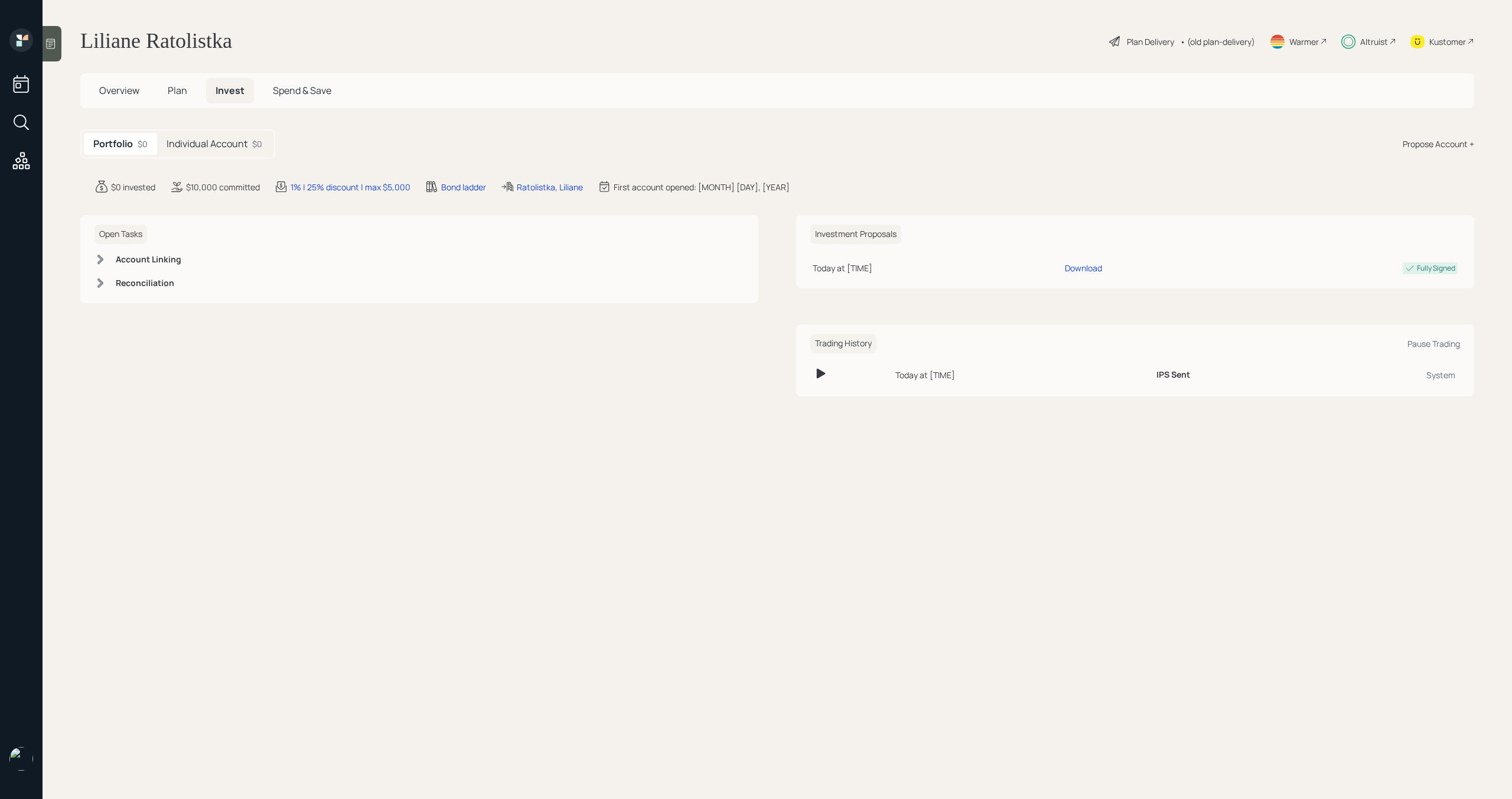 click on "Liliane Ratolistka Plan Delivery • (old plan-delivery) Warmer Altruist Kustomer Overview Plan Invest Spend & Save Portfolio $0 Individual Account $0 Propose Account + $0 invested $10,000 committed 1% | 25% discount | max $5,000 Bond ladder Ratolistka, Liliane First account opened: Jul 06, 2025 Open Tasks Account Linking Reconciliation Investment Proposals Today at 3:39 PM Monday, July 7, 2025 3:39 PM EDT Download Fully Signed Trading History Pause Trading Today at 3:40 PM Monday, July 7, 2025 3:40 PM EDT IPS Sent System" at bounding box center (777, 400) 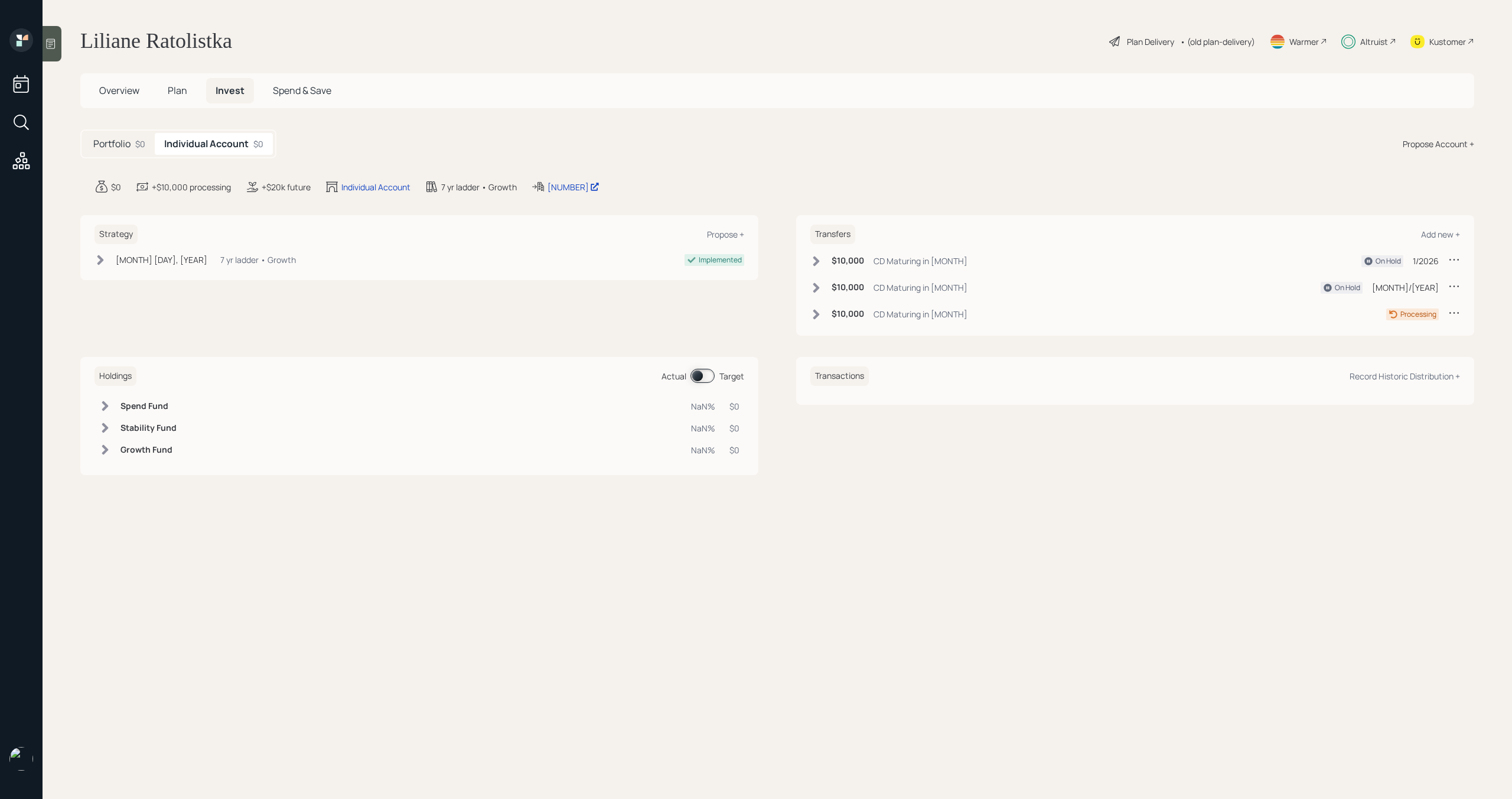 click at bounding box center [816, 261] 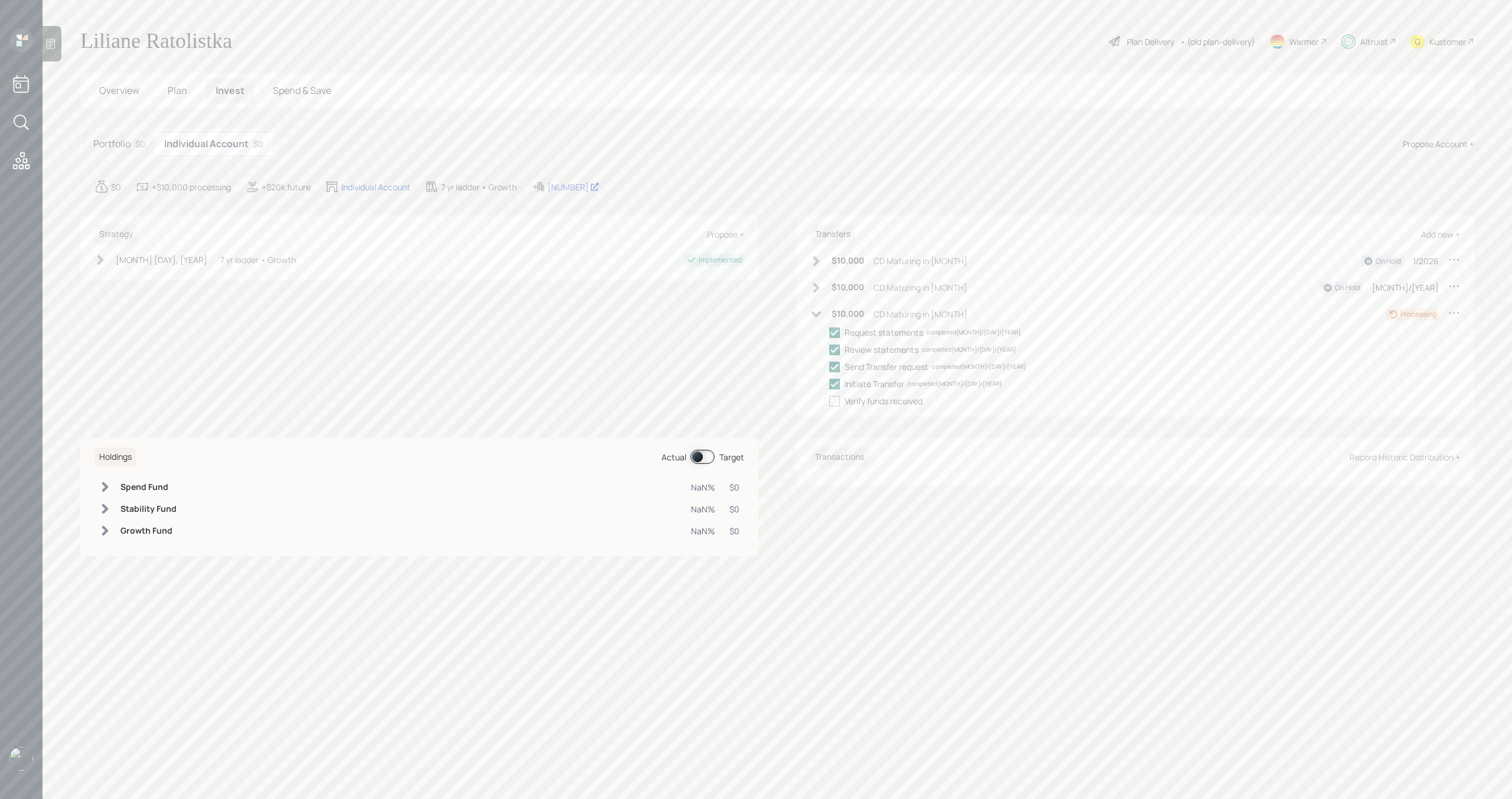 click at bounding box center (816, 314) 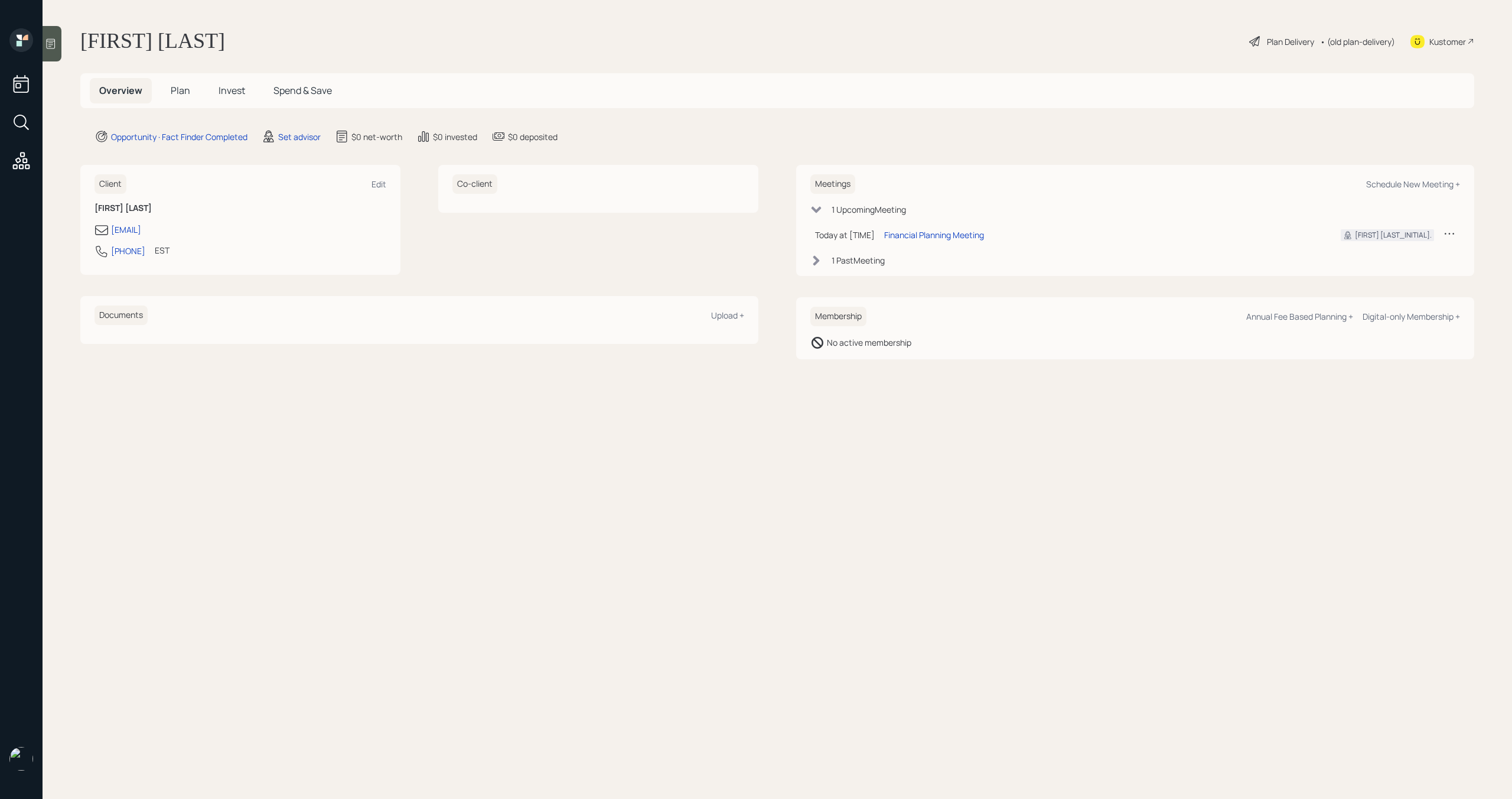 scroll, scrollTop: 0, scrollLeft: 0, axis: both 